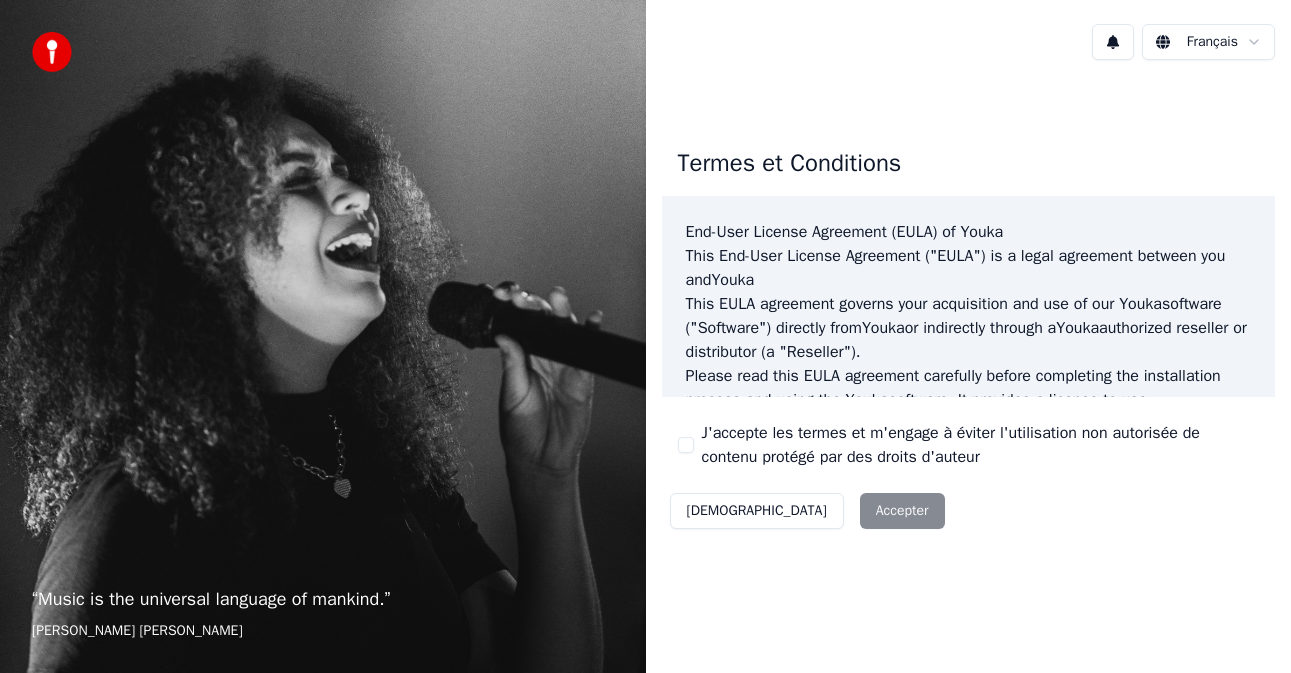 scroll, scrollTop: 0, scrollLeft: 0, axis: both 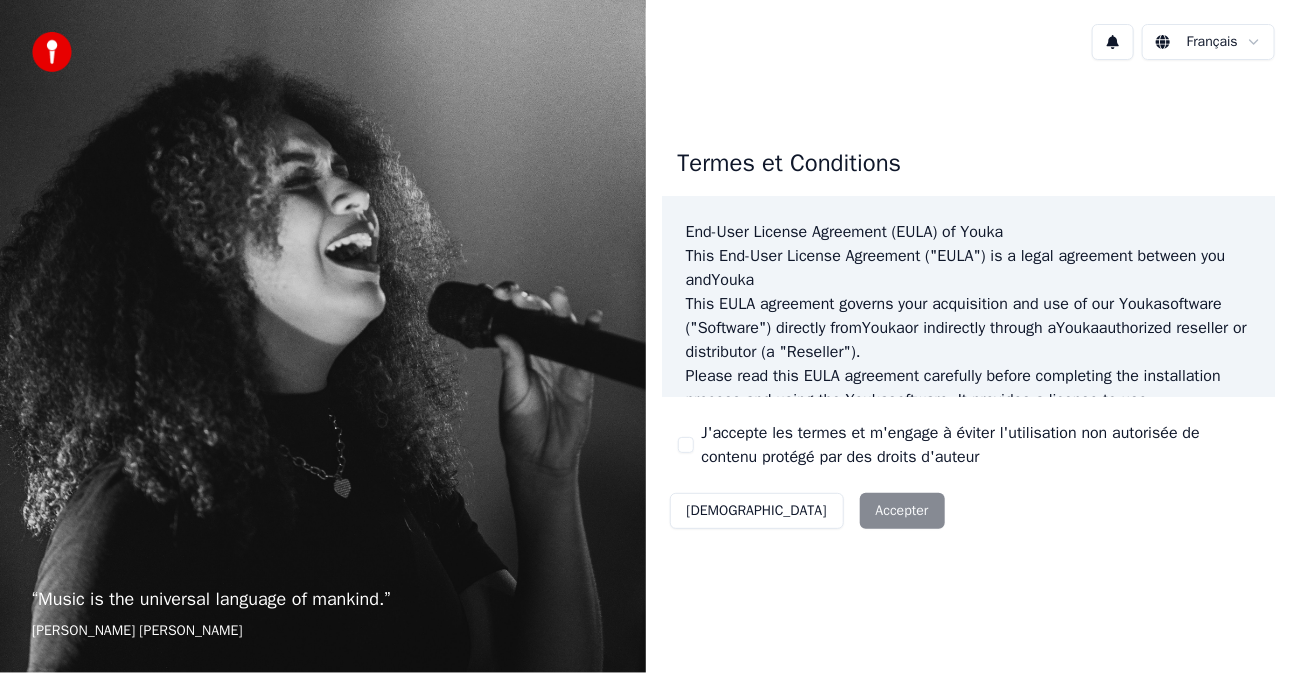 click on "Décliner Accepter" at bounding box center [807, 511] 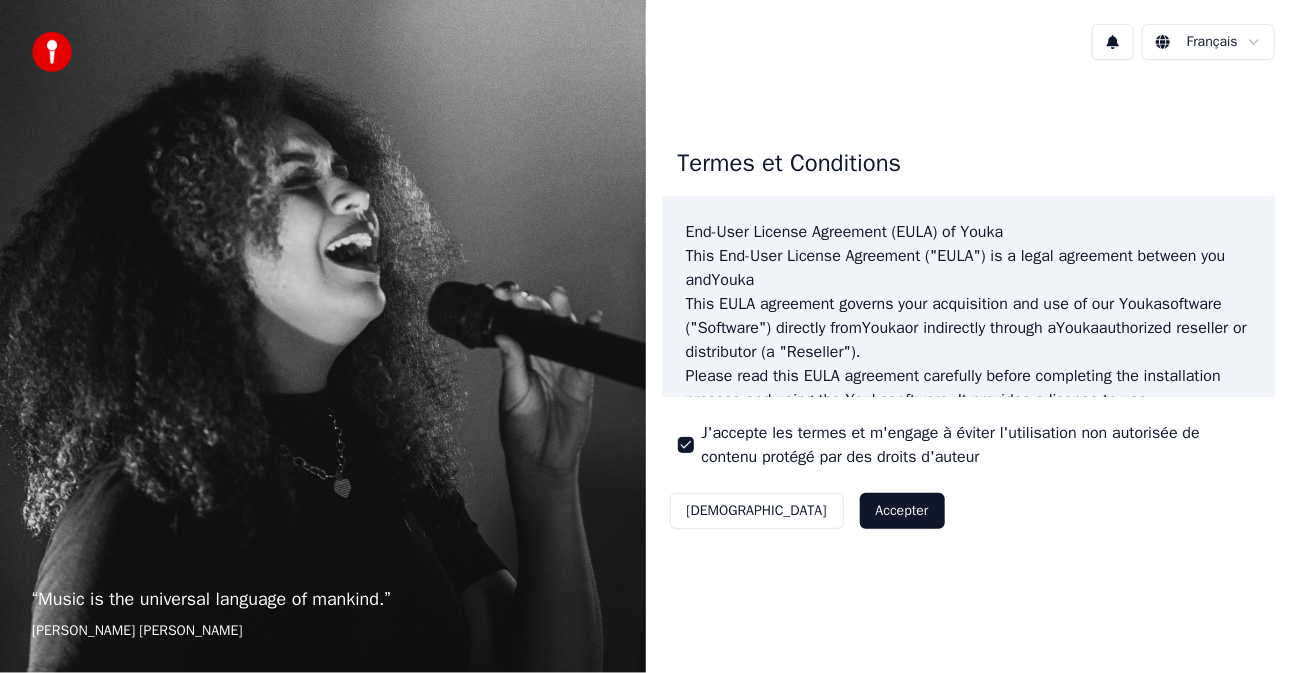 click on "Accepter" at bounding box center [902, 511] 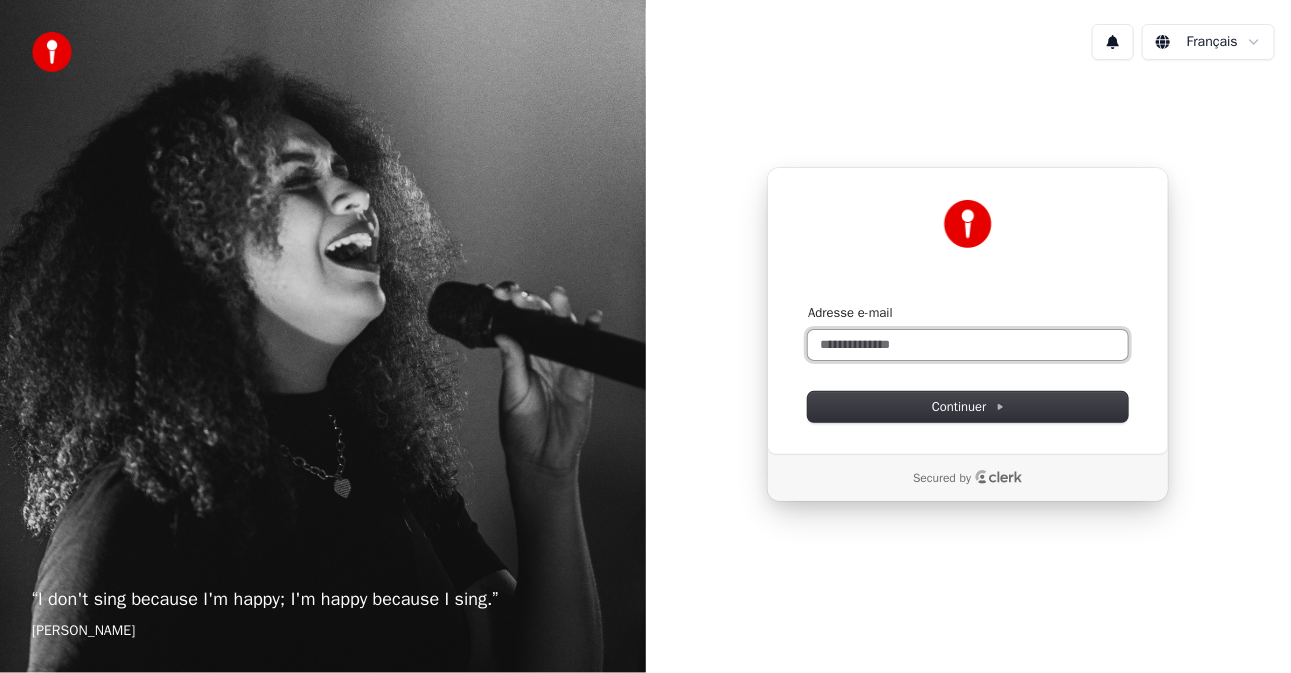 click on "Adresse e-mail" at bounding box center [968, 345] 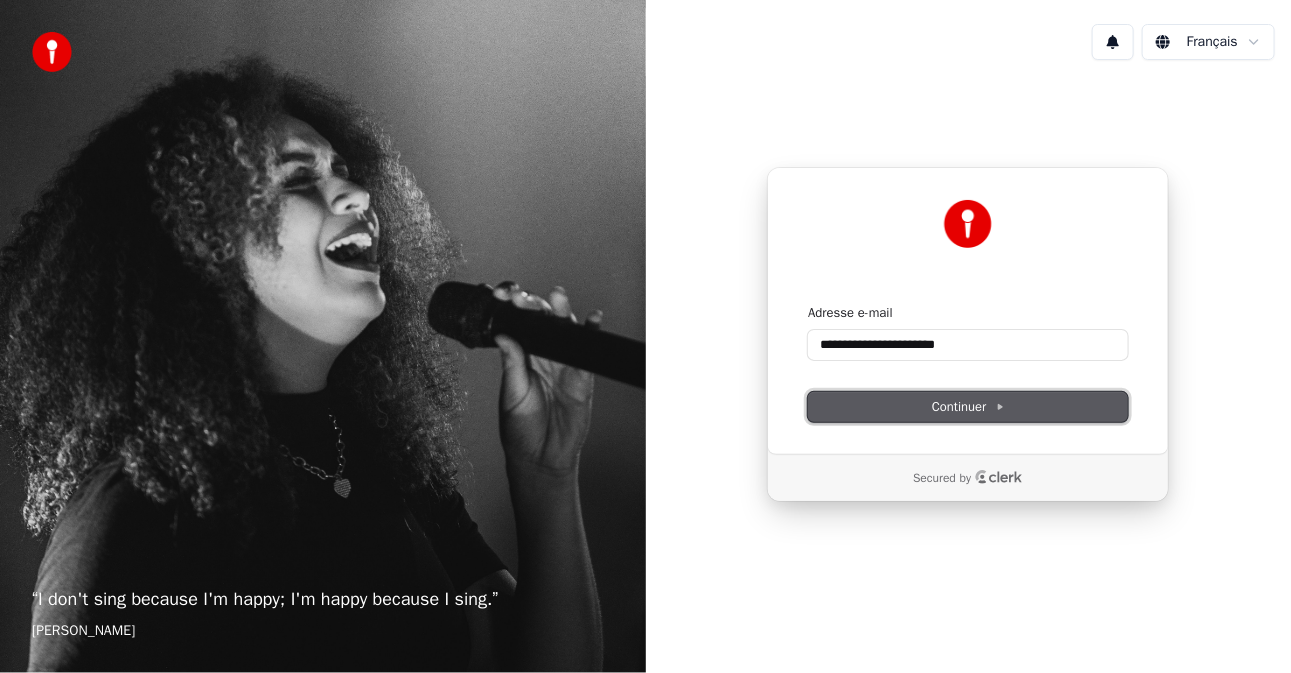 click on "Continuer" at bounding box center [968, 407] 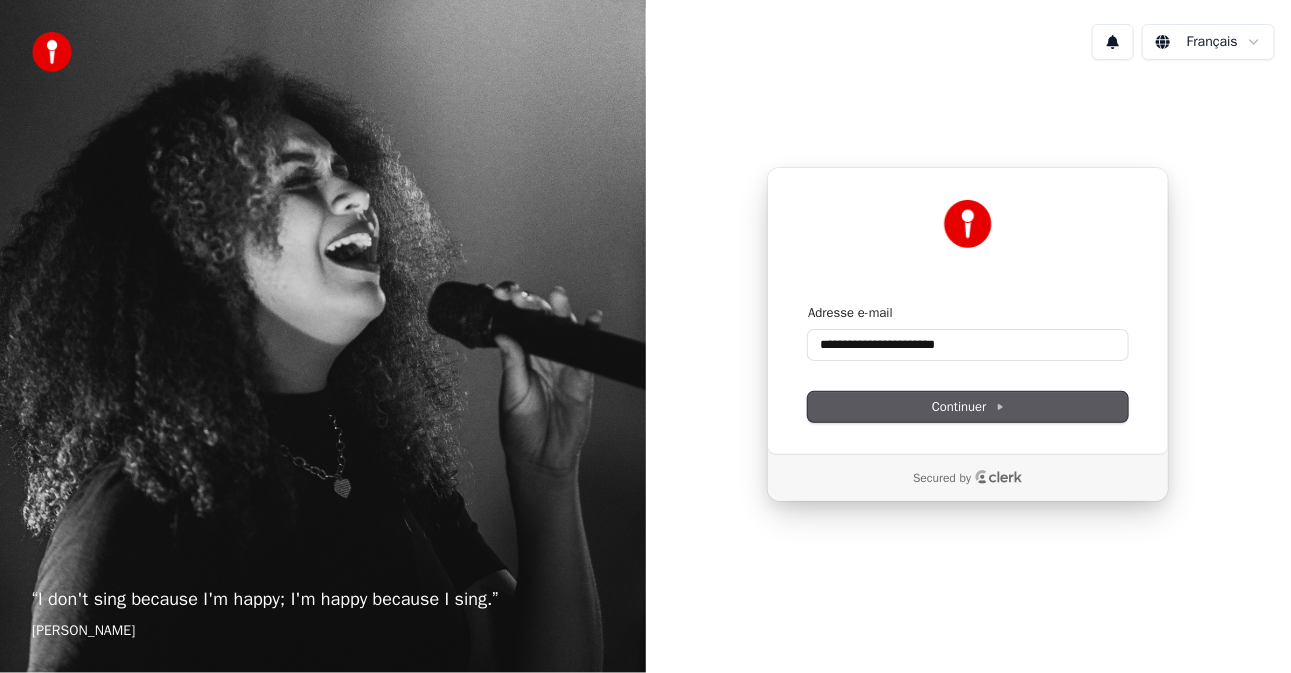 type on "**********" 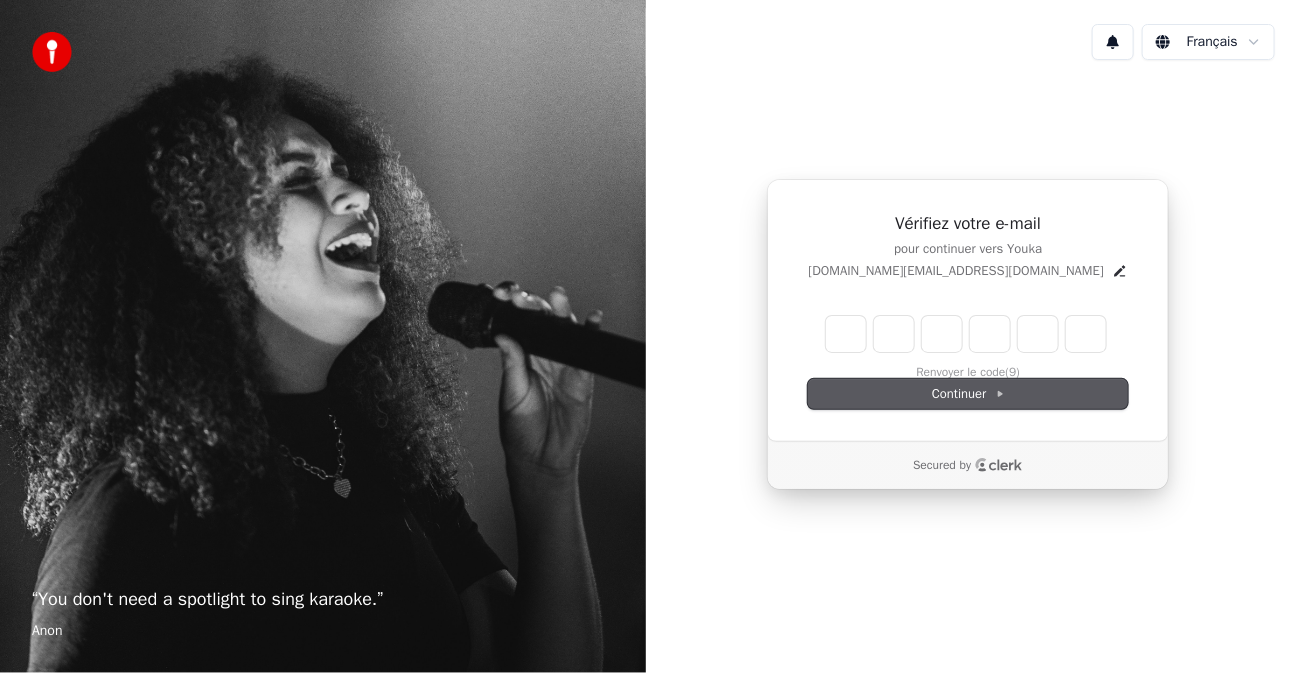 type on "*" 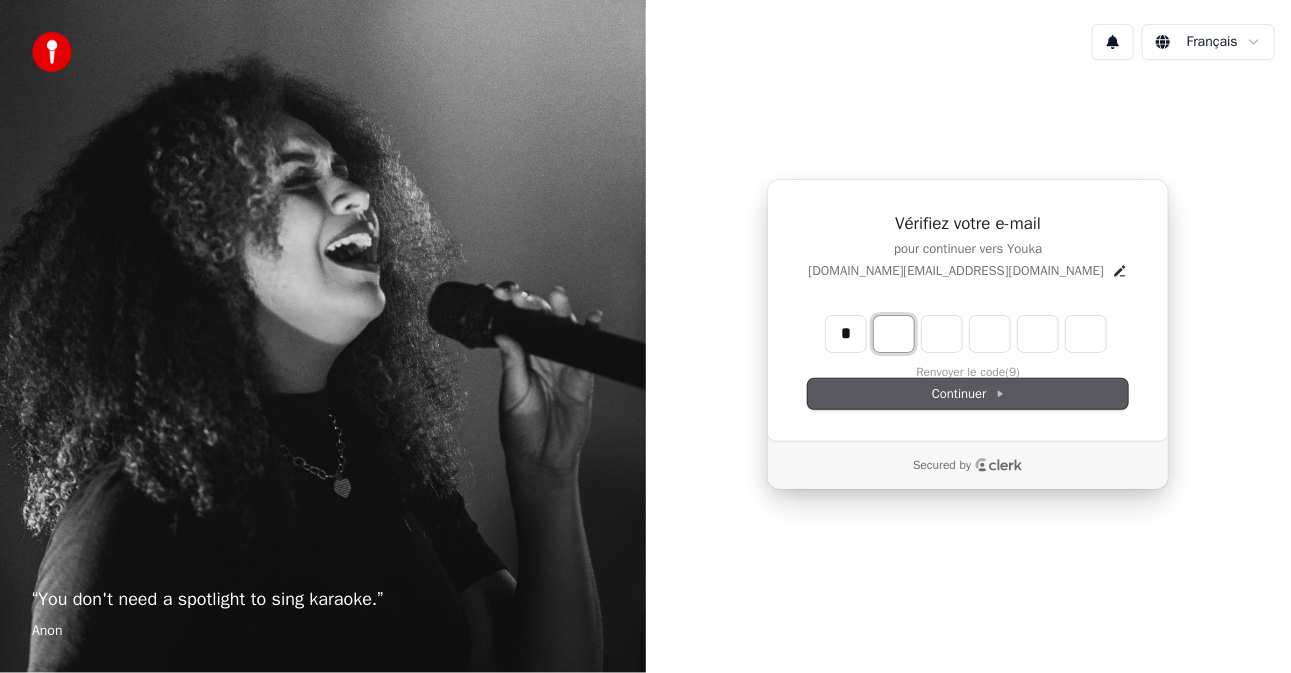 type on "*" 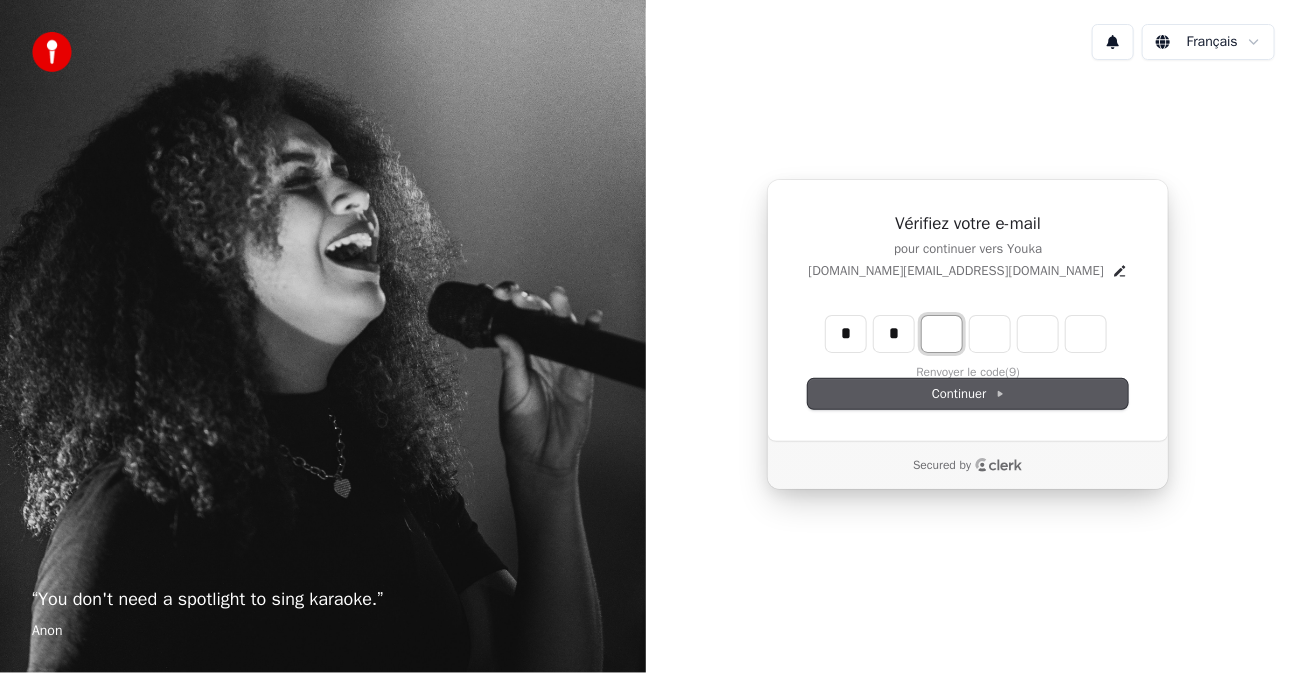 type on "**" 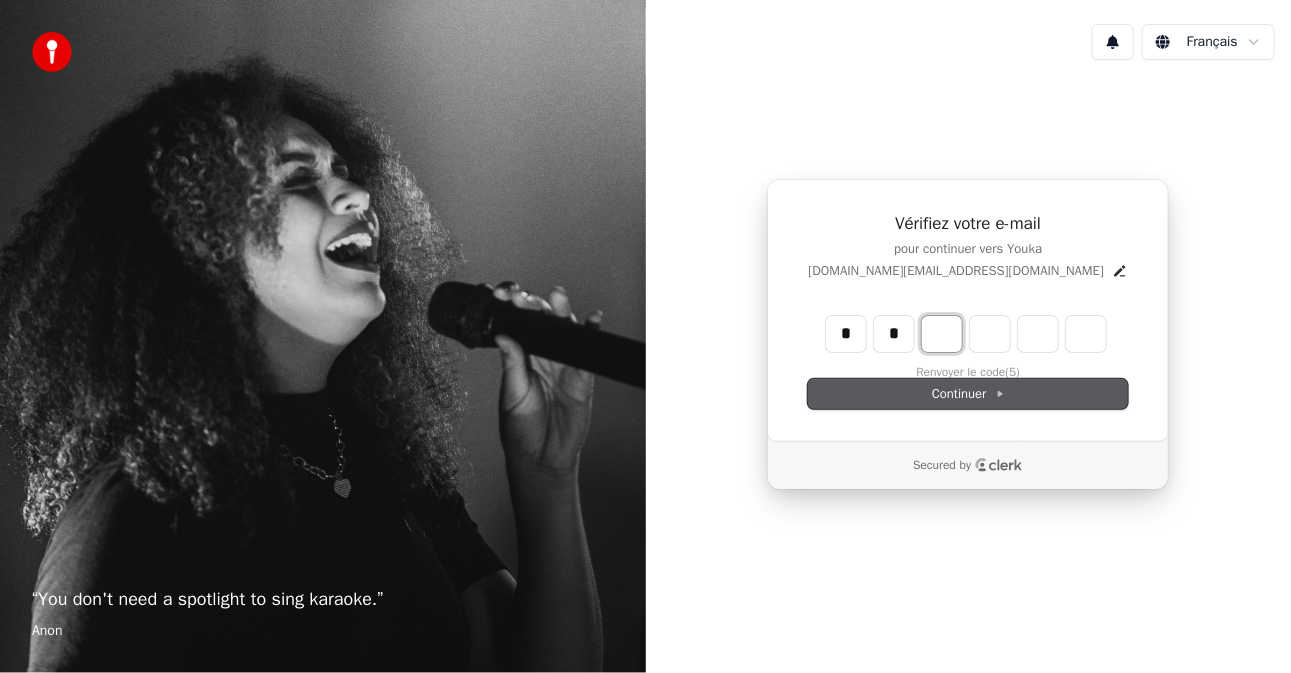 type on "*" 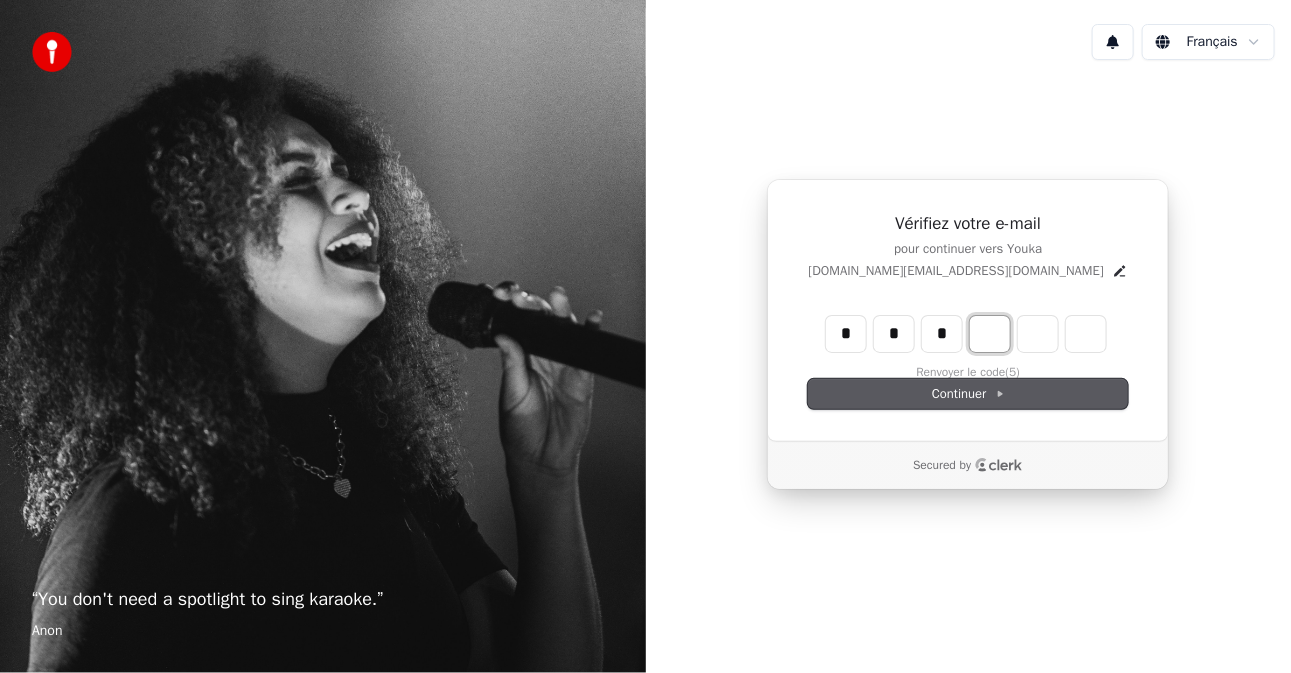 type on "***" 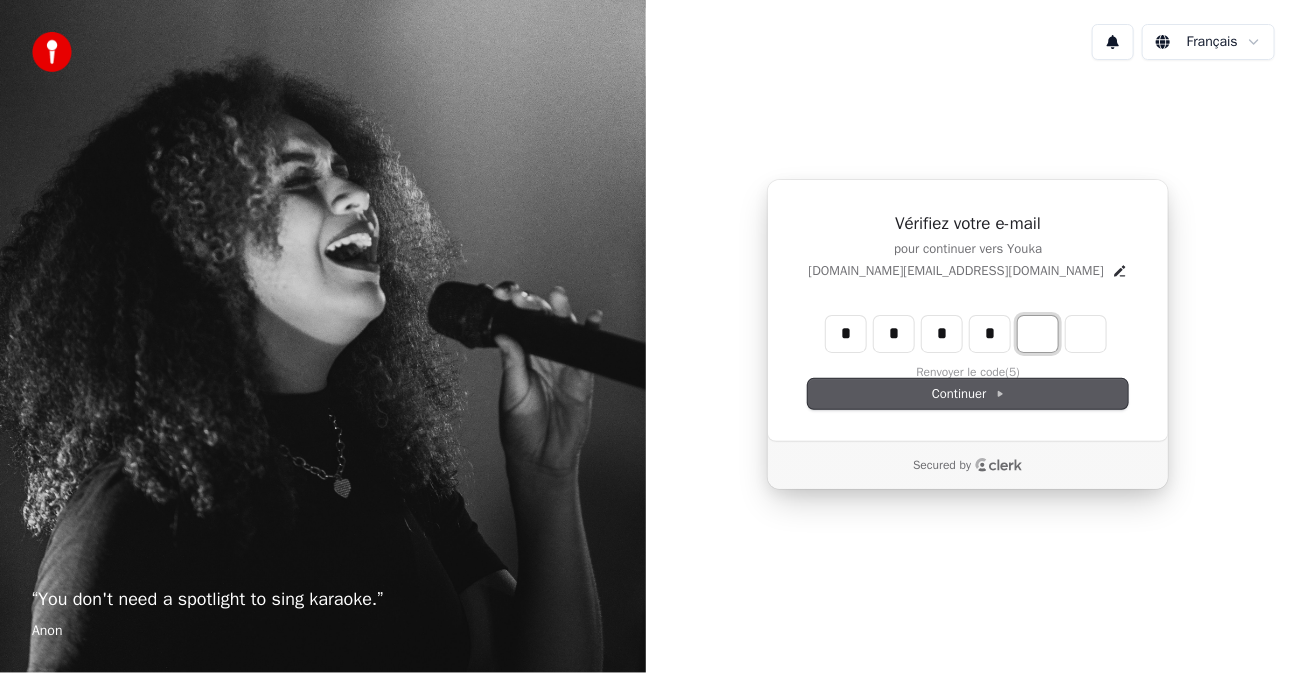 type on "****" 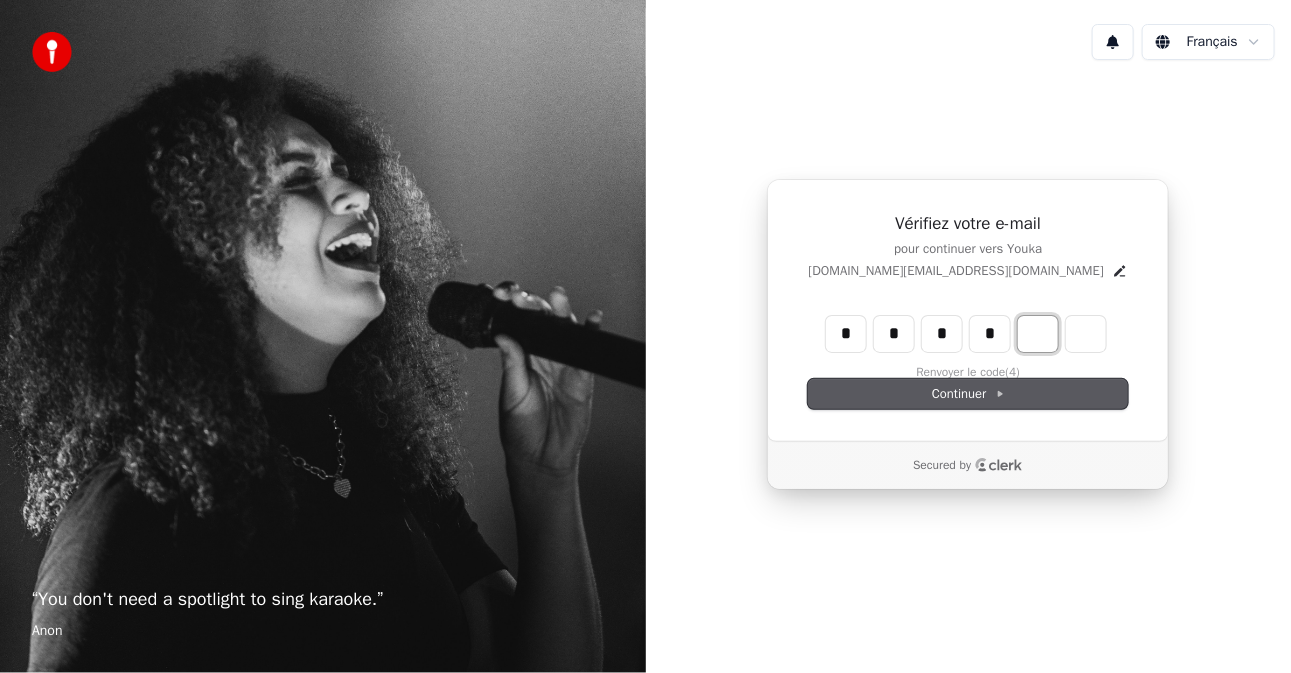 type on "*" 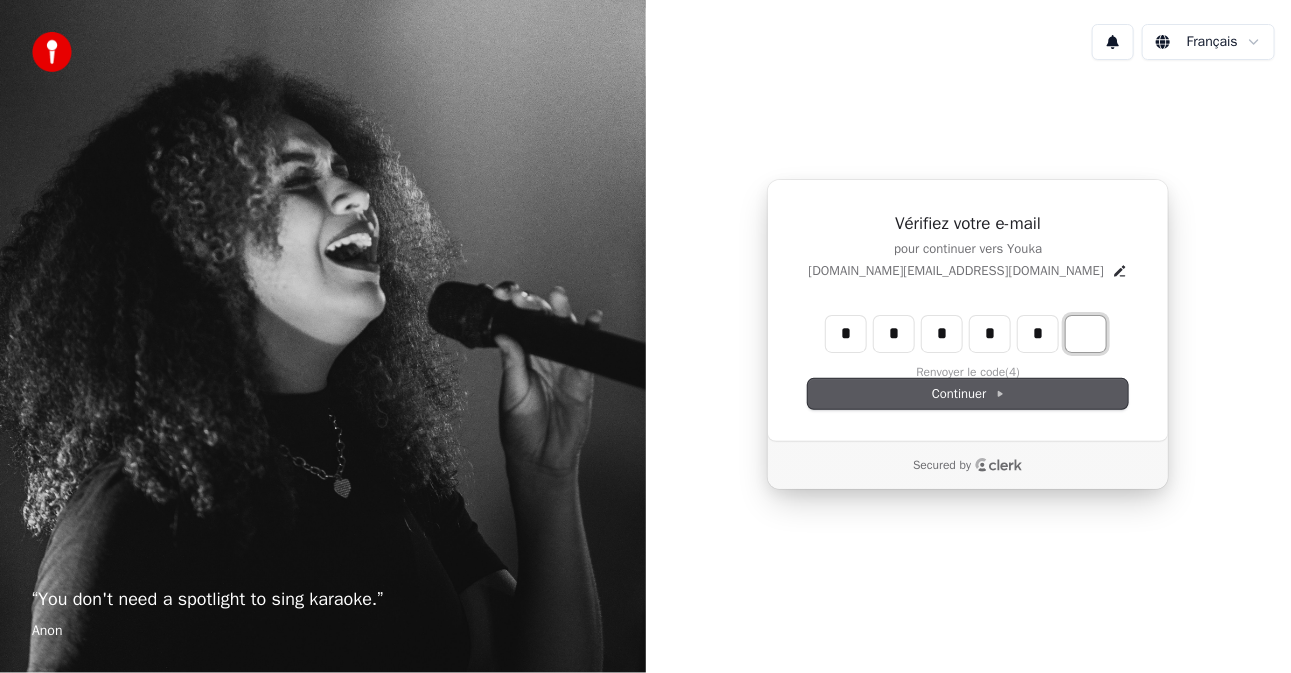 type on "******" 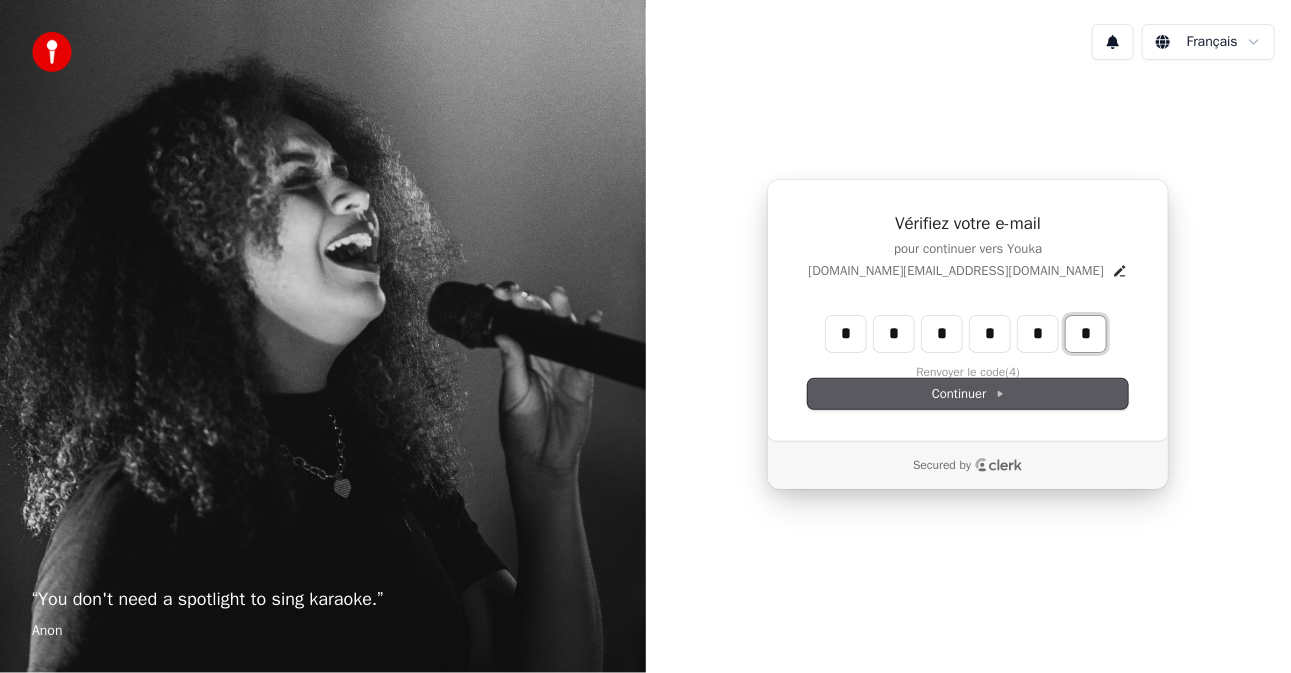 type on "*" 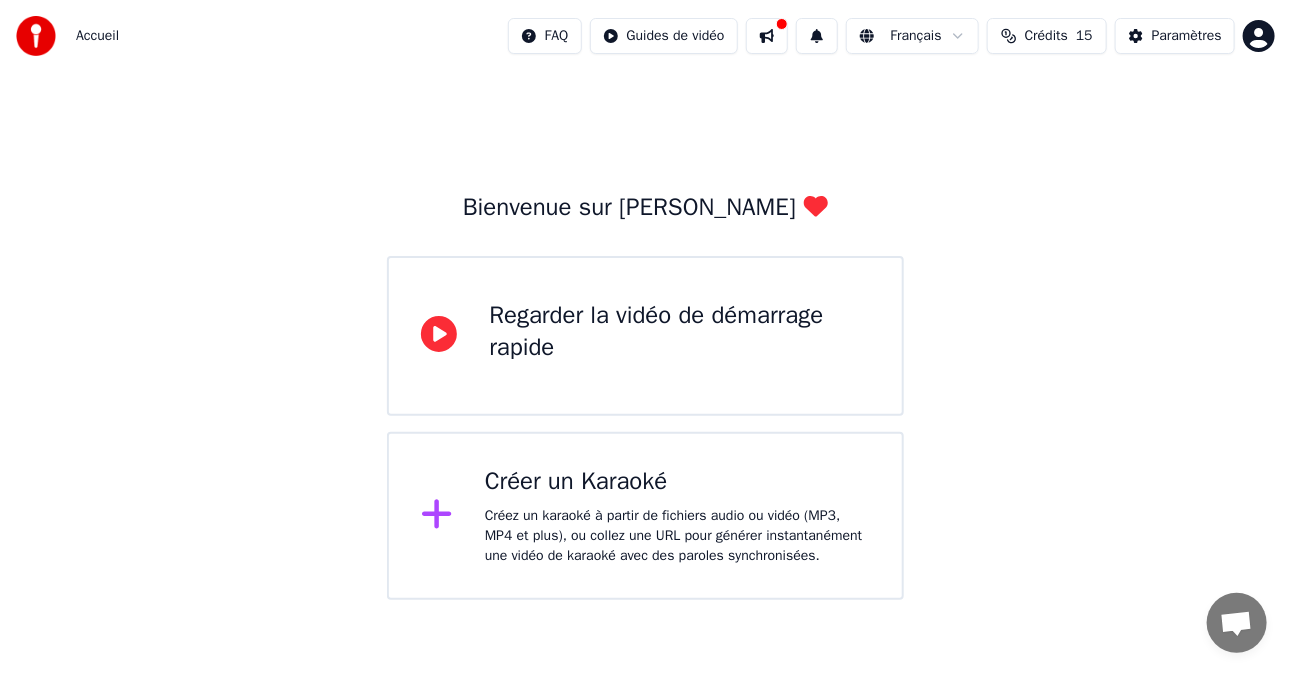 click on "Créer un Karaoké Créez un karaoké à partir de fichiers audio ou vidéo (MP3, MP4 et plus), ou collez une URL pour générer instantanément une vidéo de karaoké avec des paroles synchronisées." at bounding box center [677, 516] 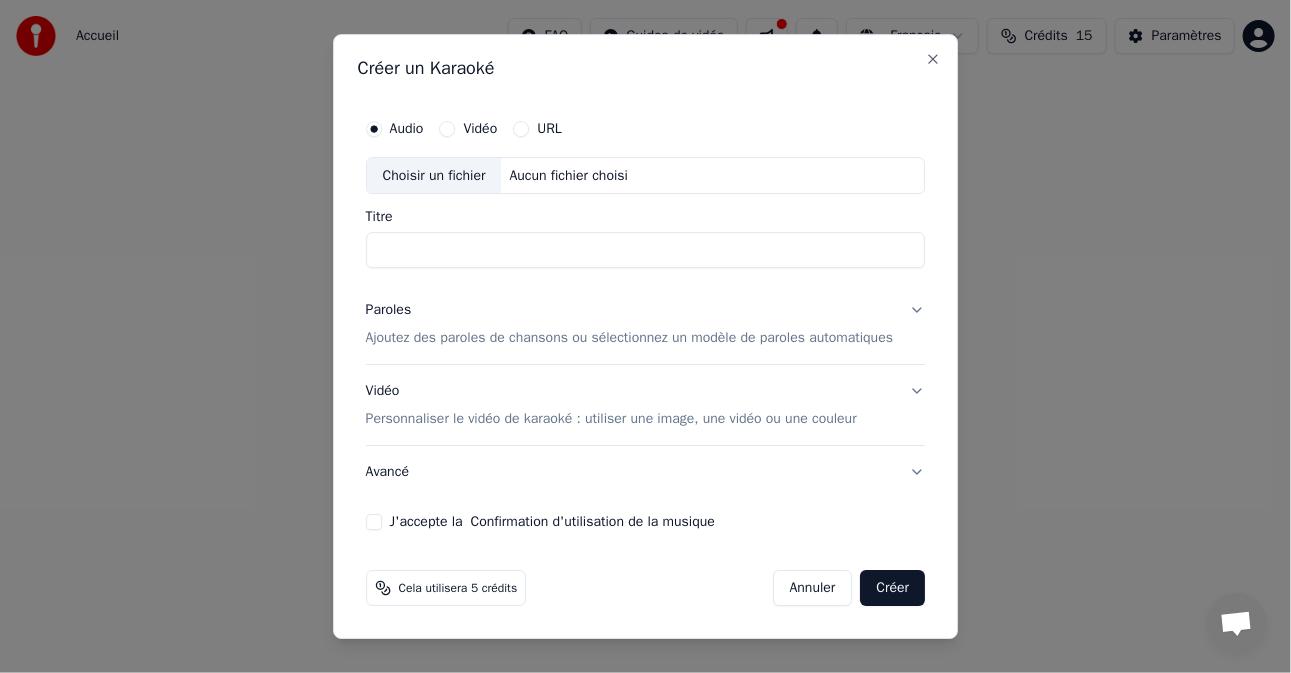 click on "Vidéo" at bounding box center [448, 129] 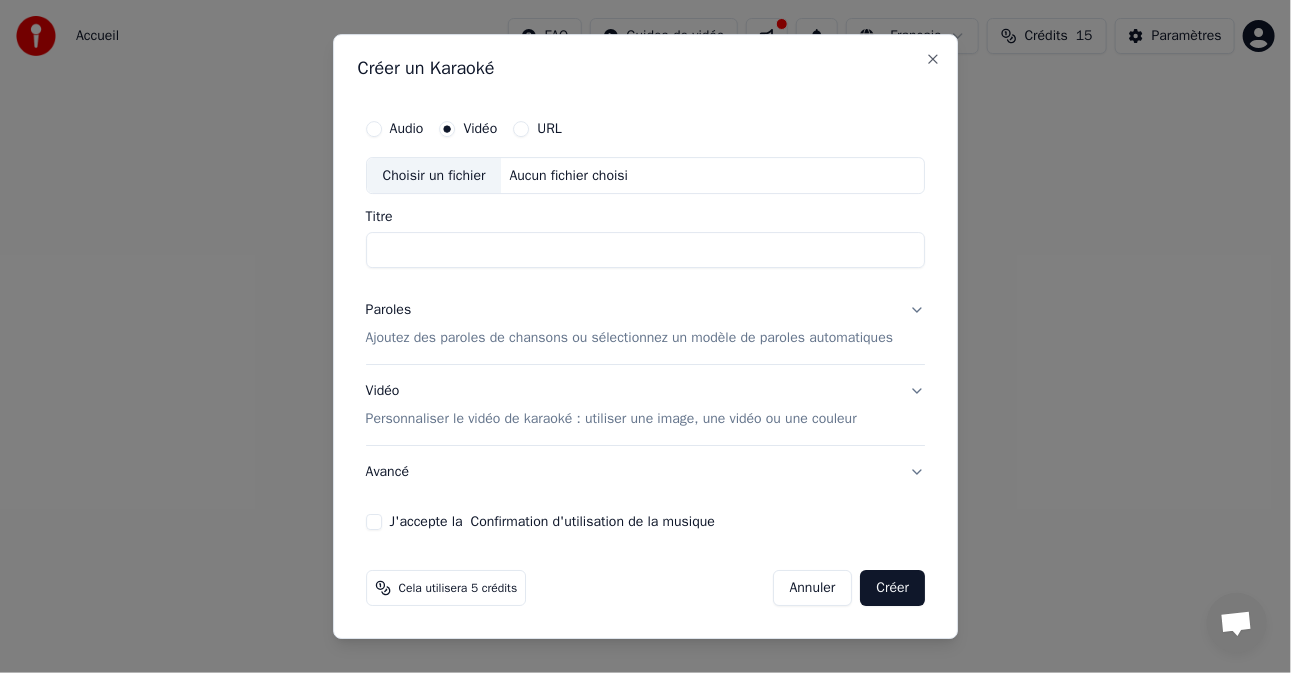 click on "Titre" at bounding box center (646, 251) 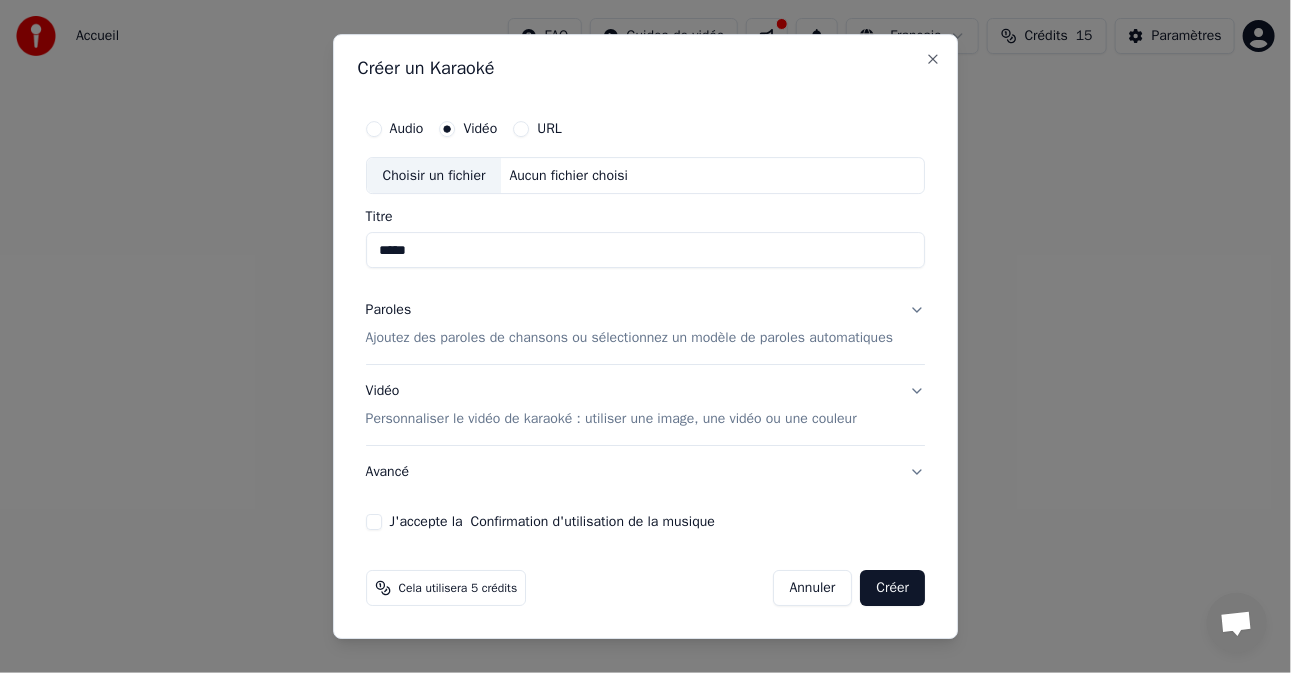 type on "*****" 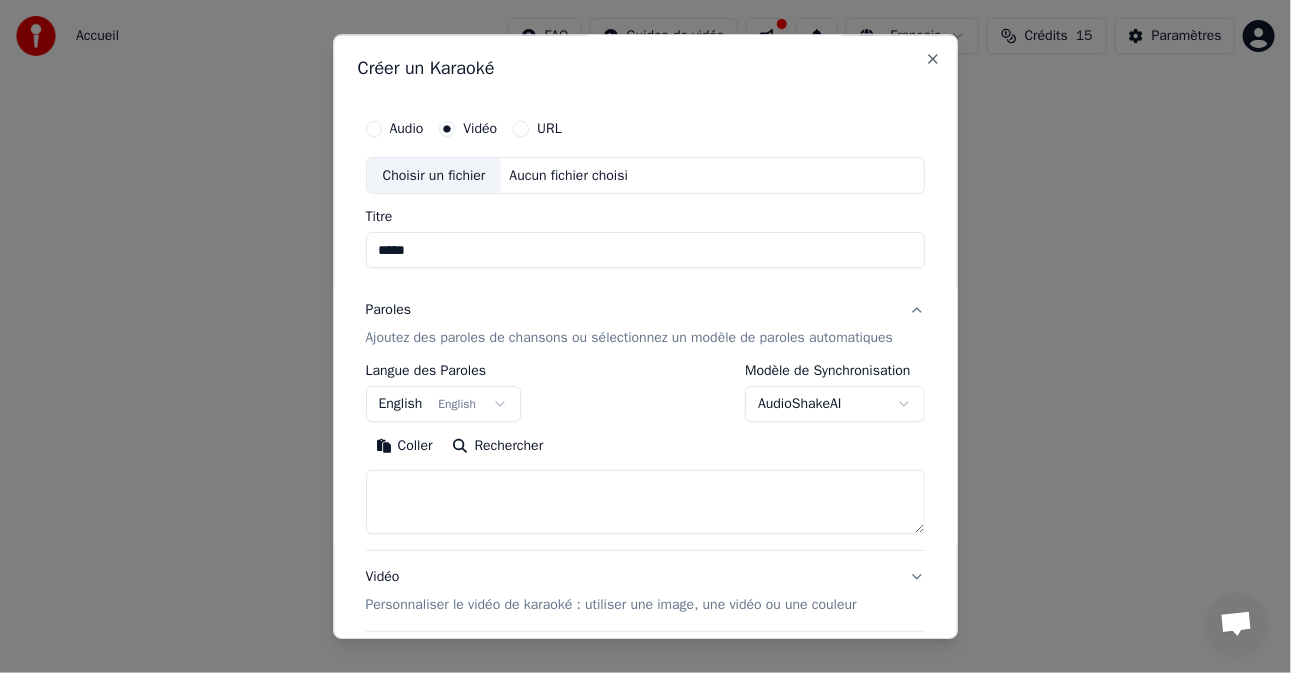 click on "**********" at bounding box center (646, 413) 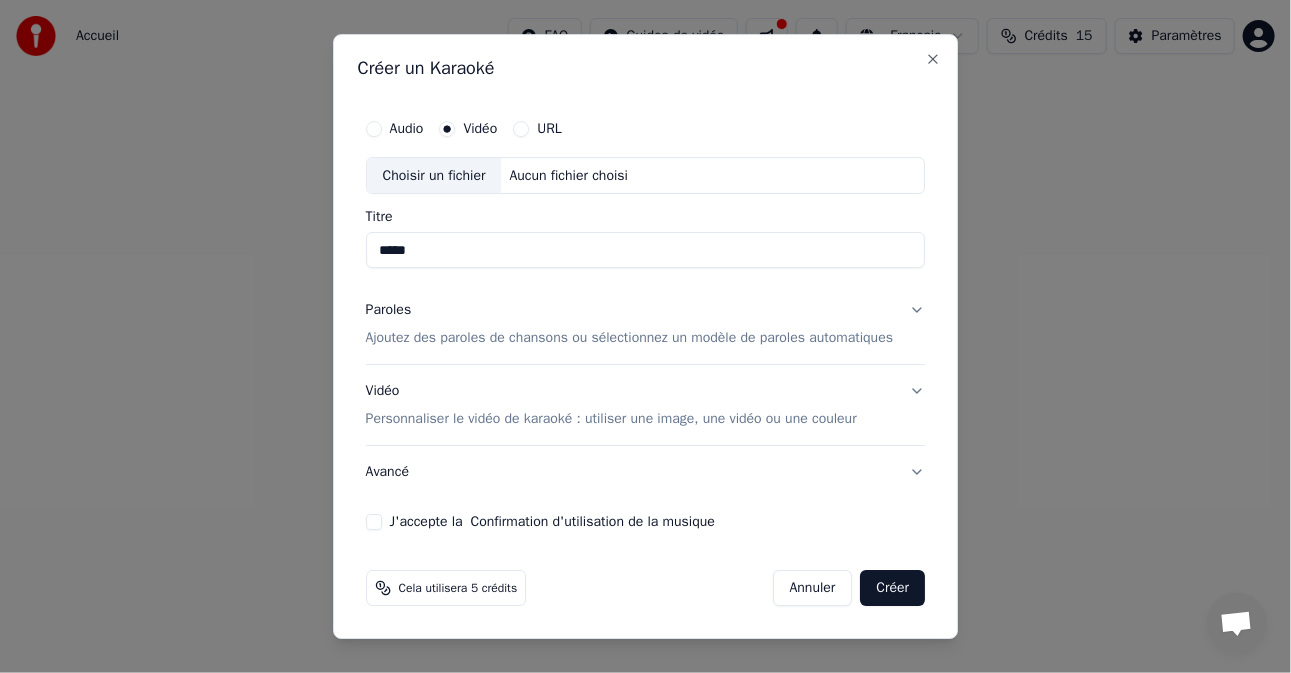 scroll, scrollTop: 0, scrollLeft: 0, axis: both 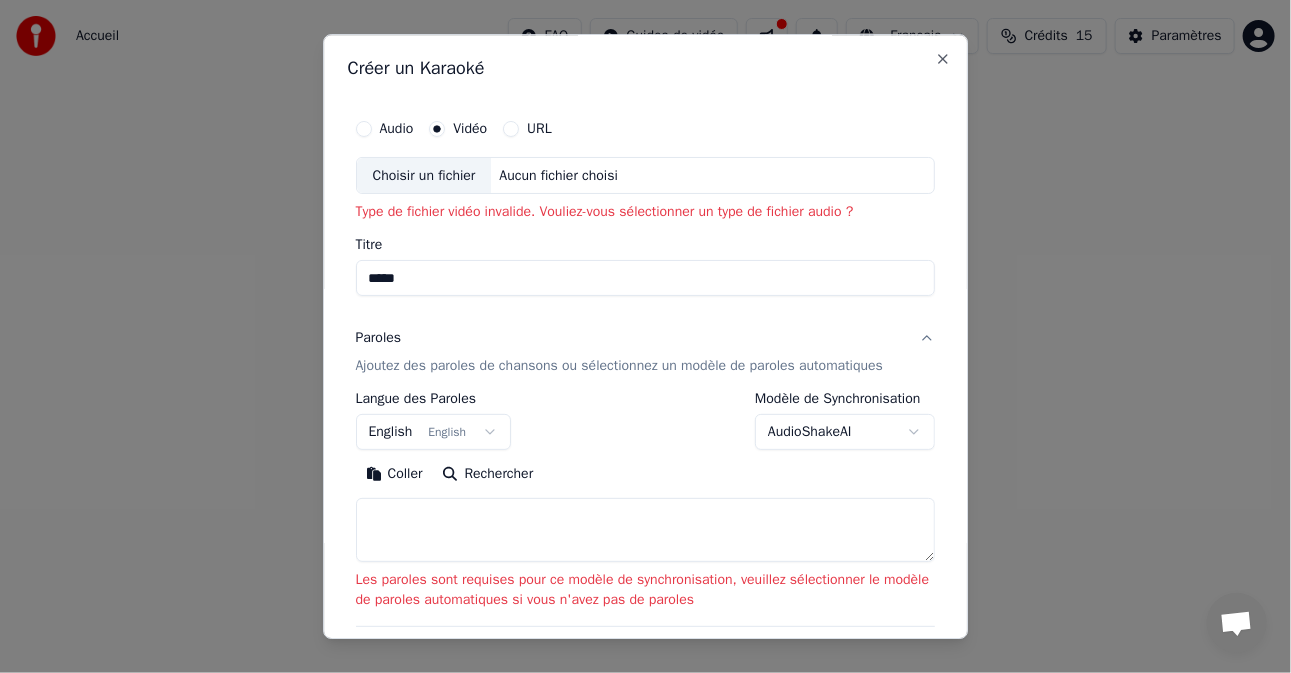 drag, startPoint x: 435, startPoint y: 273, endPoint x: 340, endPoint y: 302, distance: 99.32774 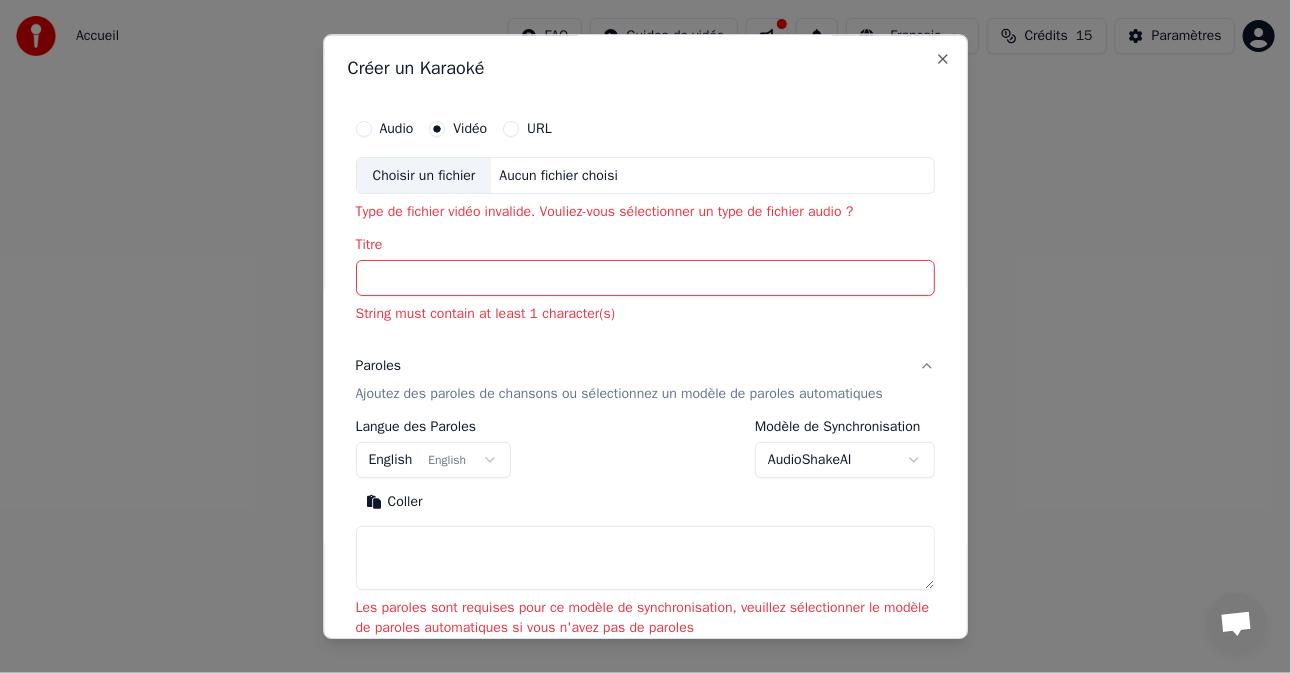type 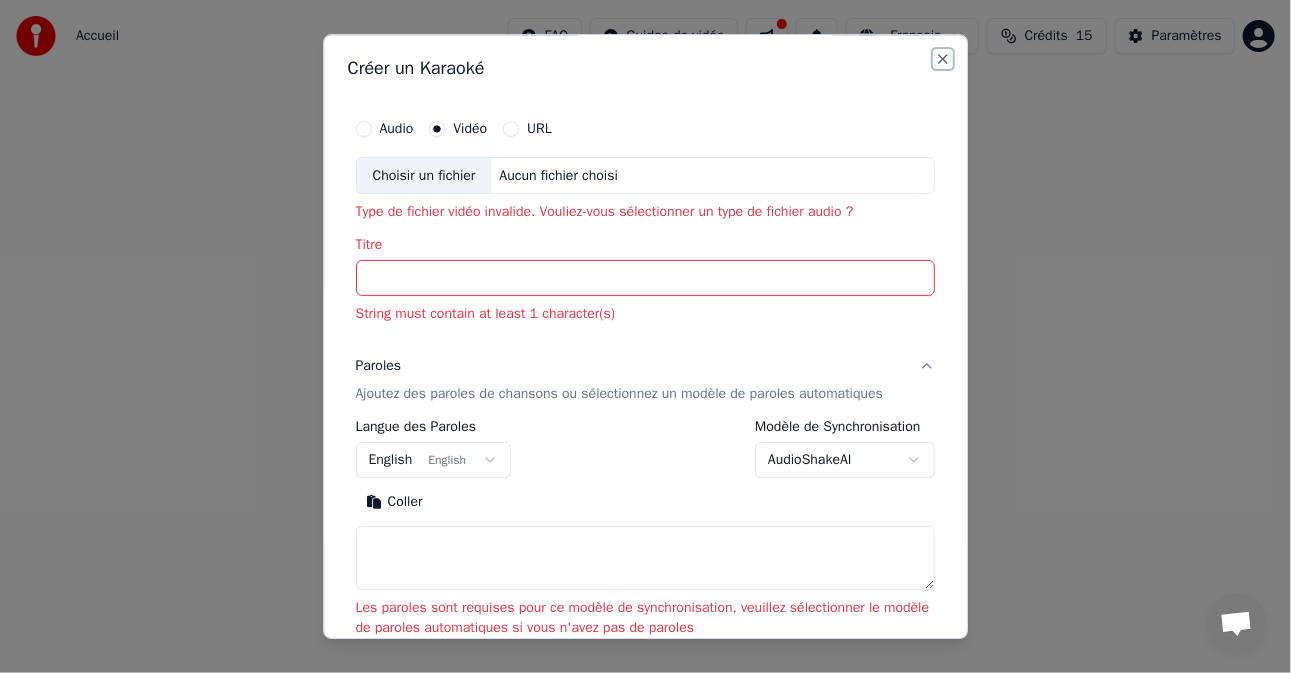click on "Close" at bounding box center [943, 59] 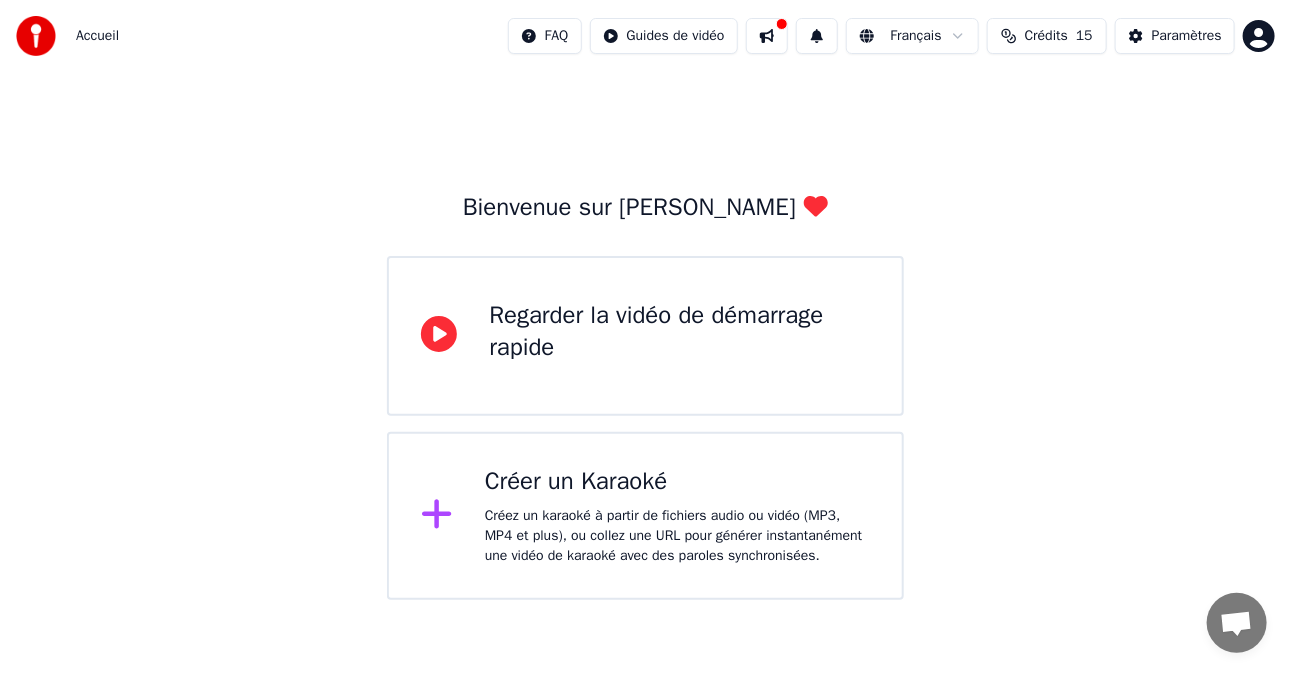 click on "Regarder la vidéo de démarrage rapide" at bounding box center (679, 336) 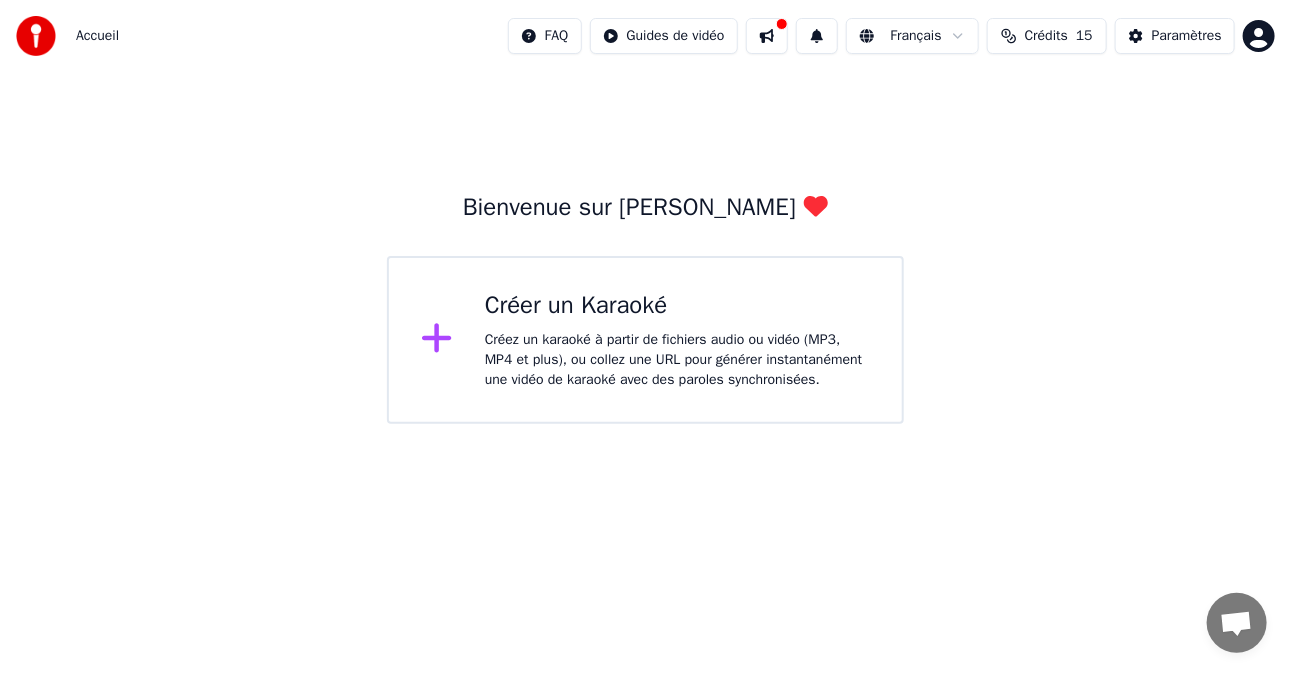 click on "Créez un karaoké à partir de fichiers audio ou vidéo (MP3, MP4 et plus), ou collez une URL pour générer instantanément une vidéo de karaoké avec des paroles synchronisées." at bounding box center [677, 360] 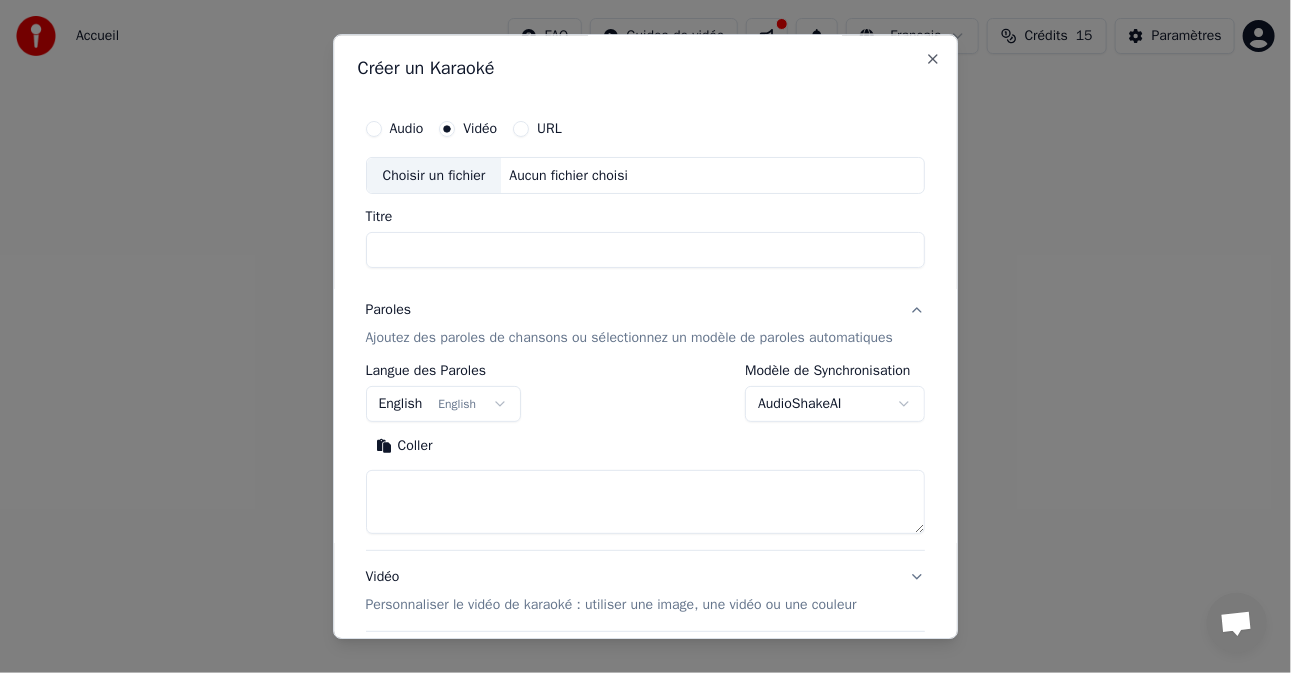 click on "URL" at bounding box center [521, 129] 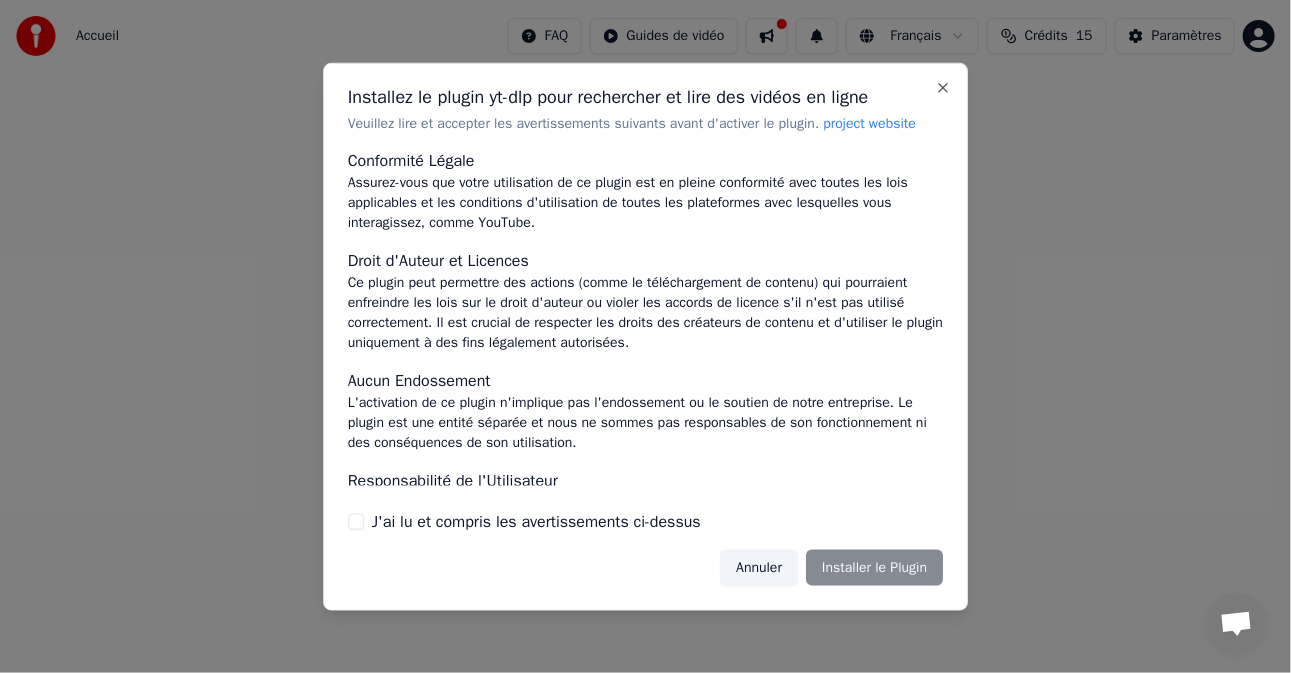 click on "J'ai lu et compris les avertissements ci-dessus" at bounding box center (646, 522) 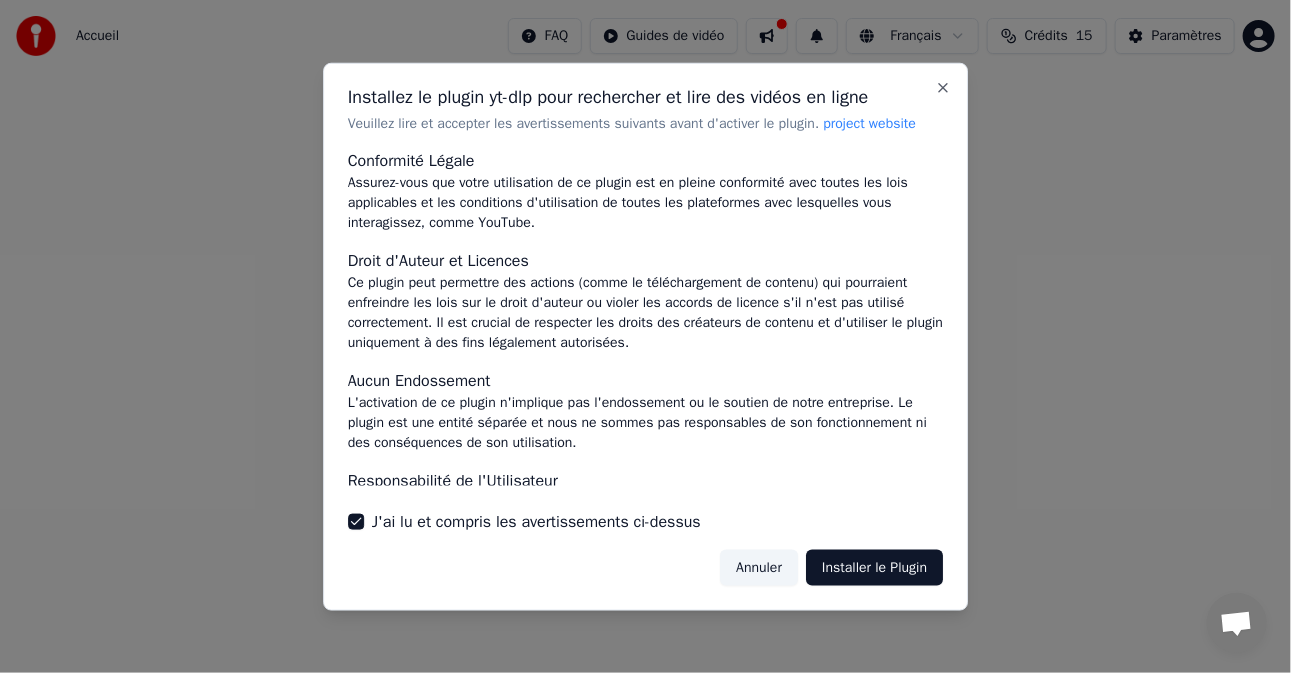 click on "Installer le Plugin" at bounding box center (874, 568) 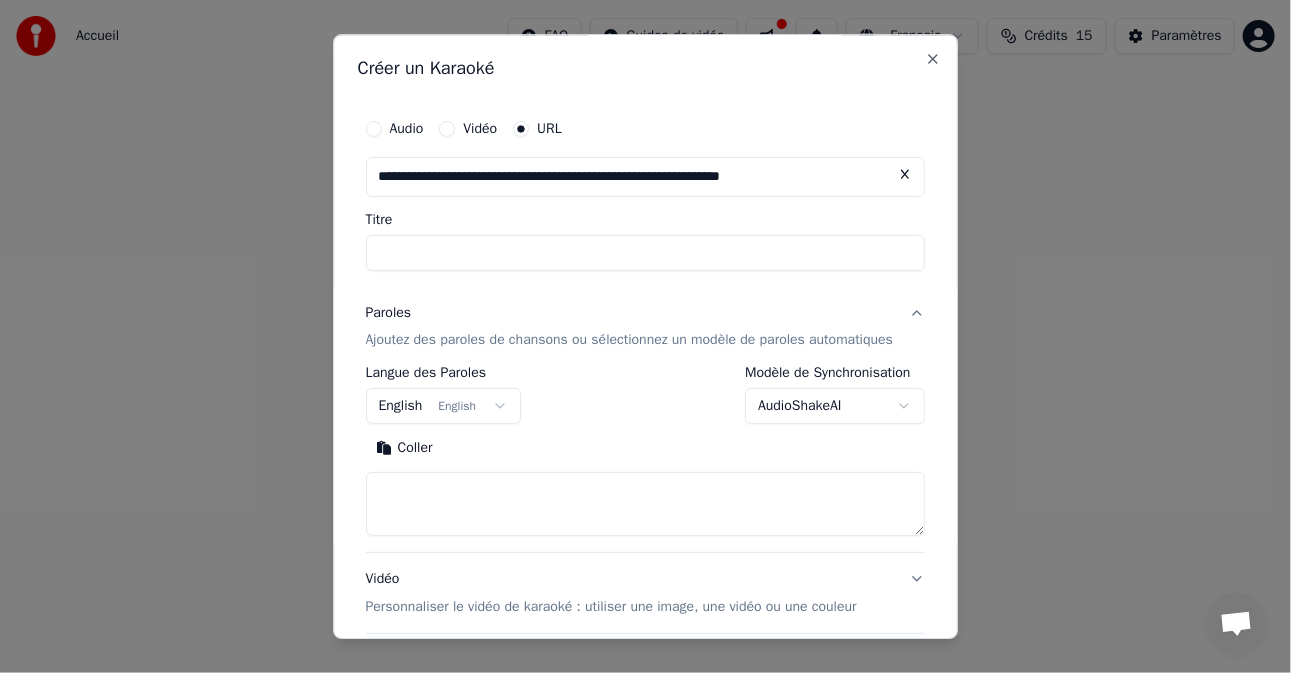 type on "**********" 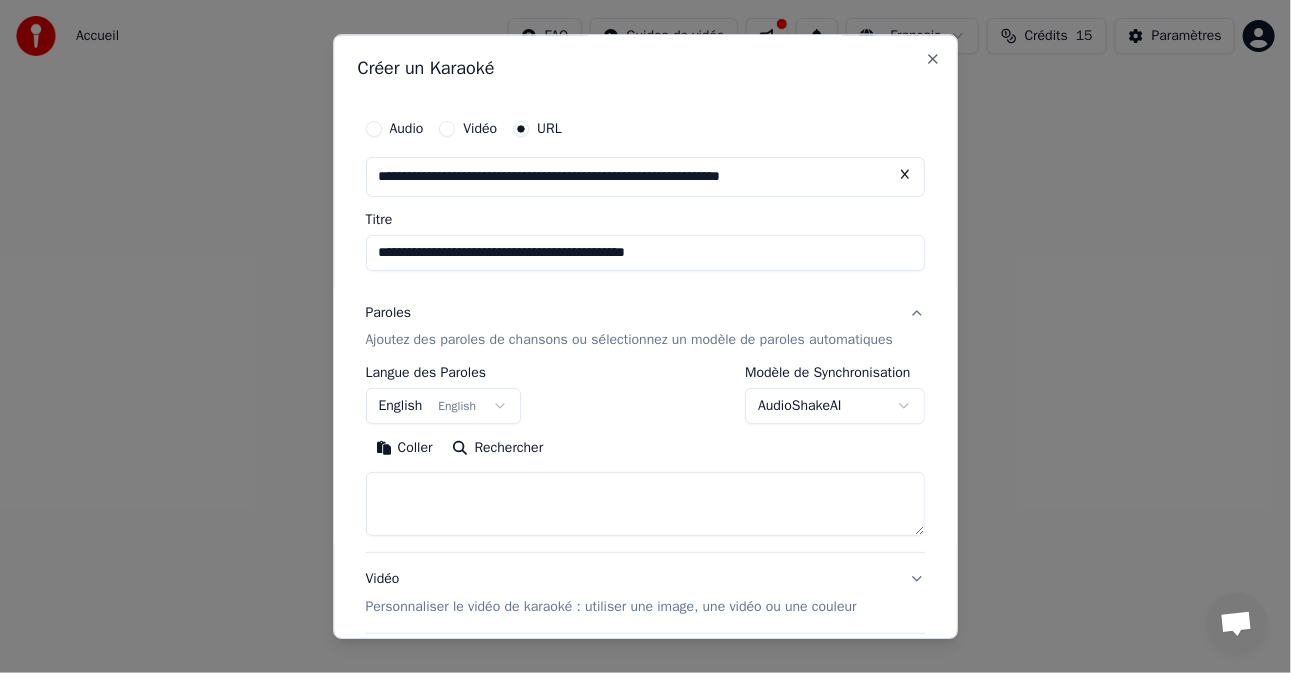 drag, startPoint x: 680, startPoint y: 254, endPoint x: 208, endPoint y: 260, distance: 472.03815 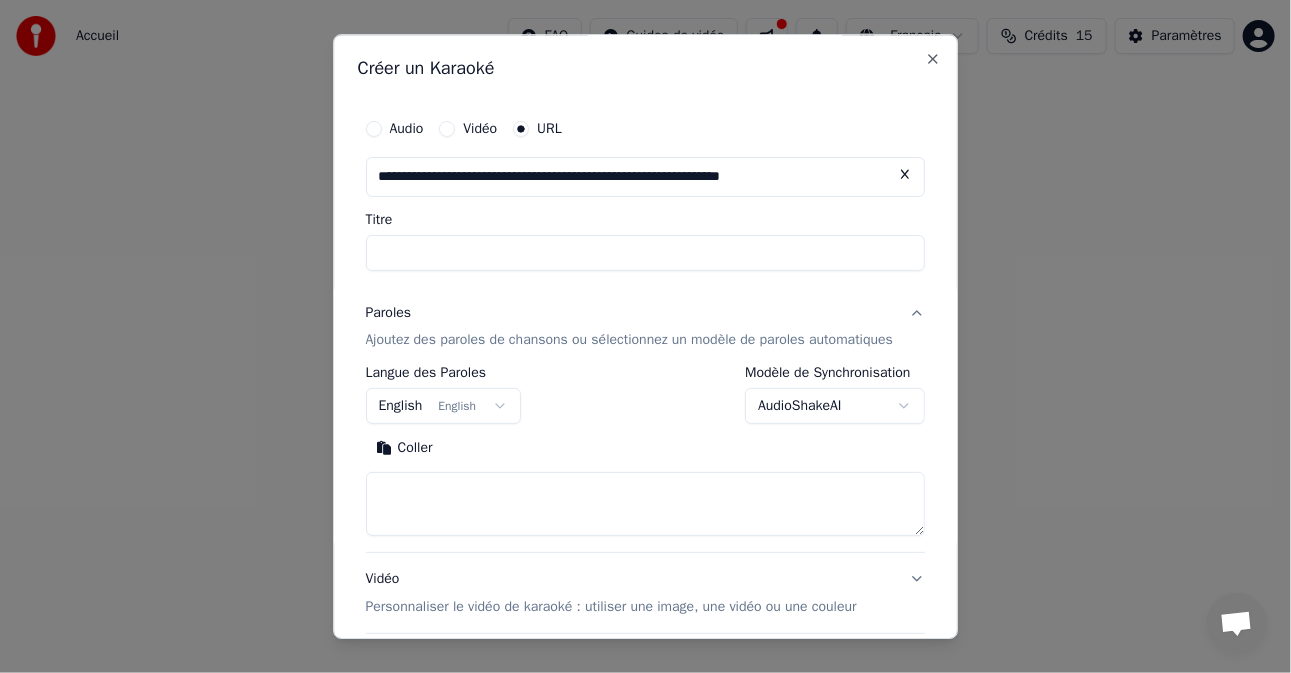 type 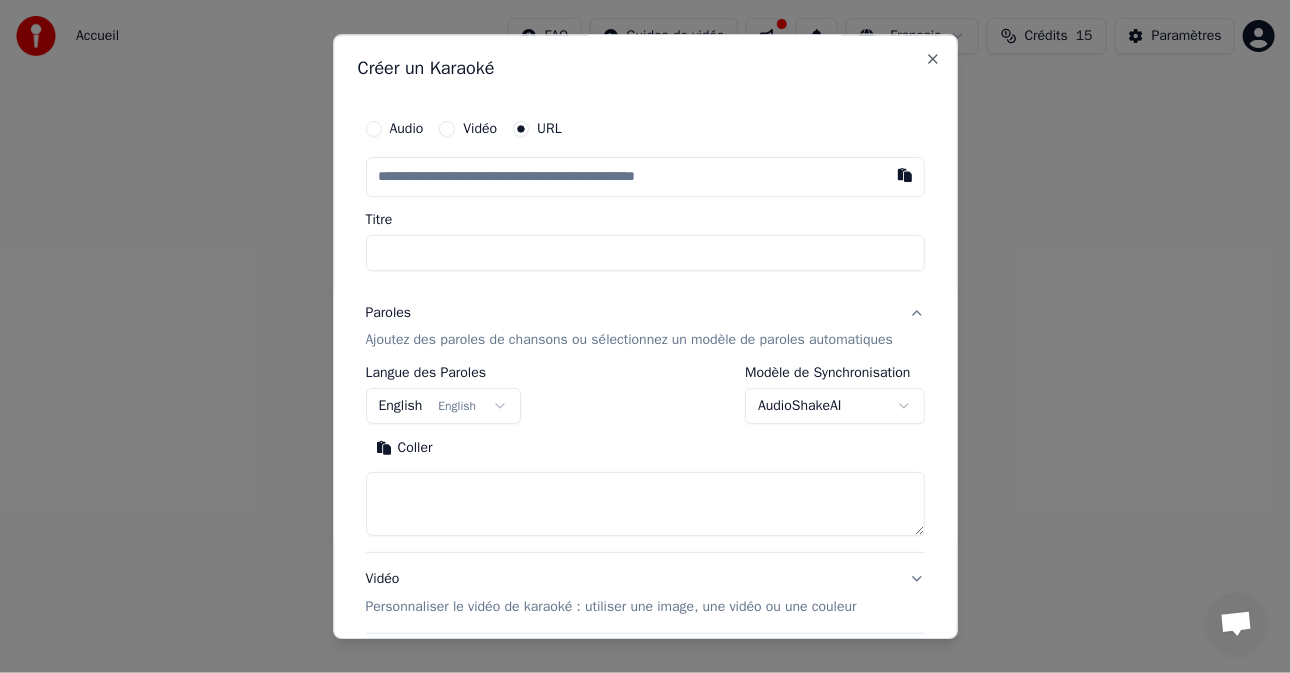 click 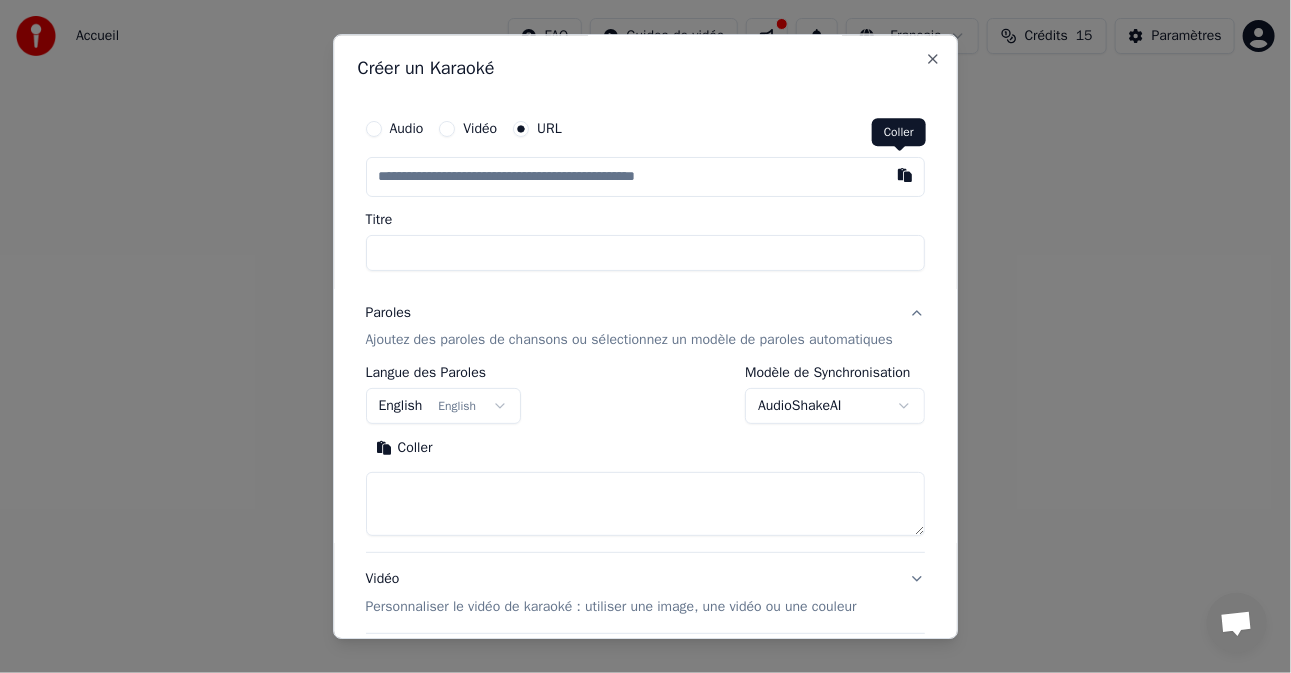 click at bounding box center [905, 175] 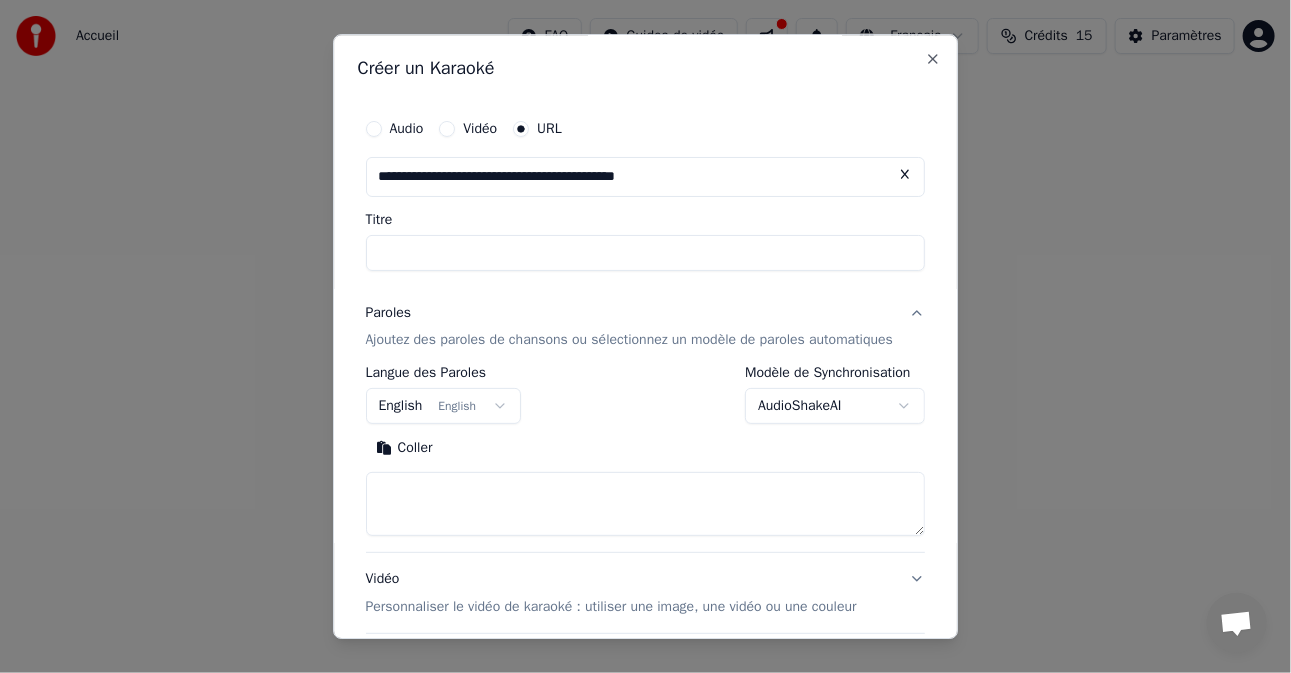 type on "**********" 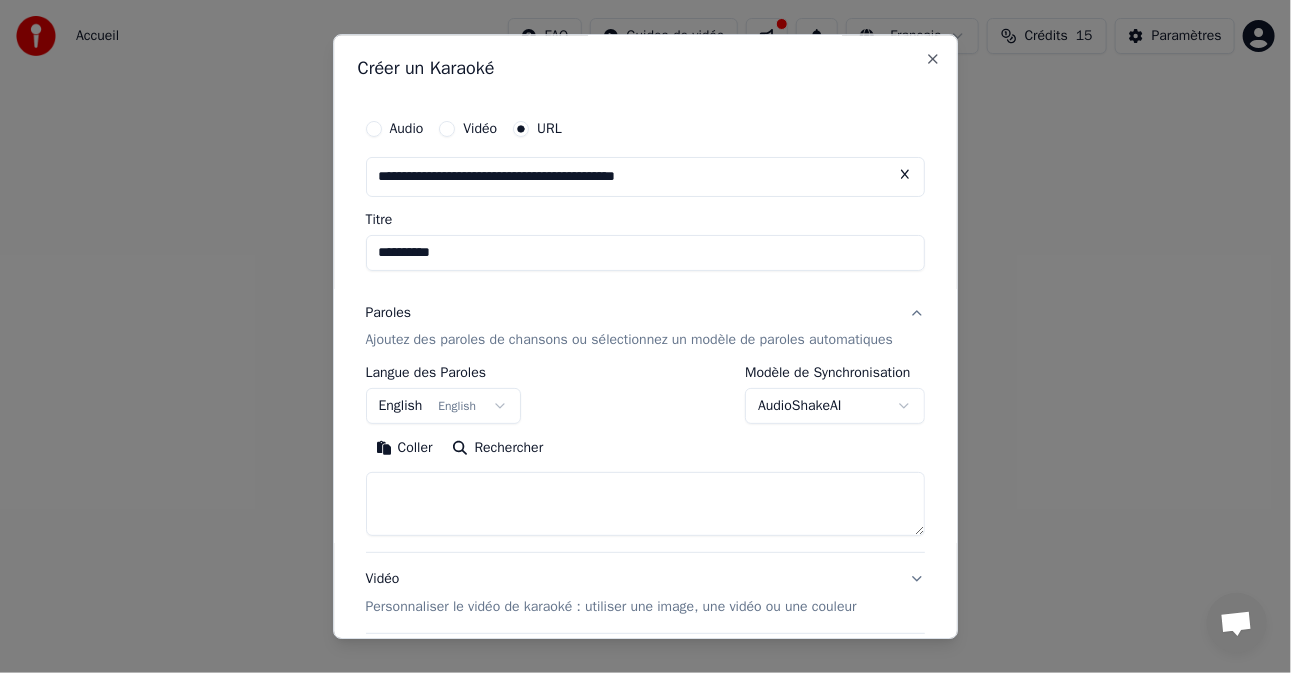 click on "Paroles Ajoutez des paroles de chansons ou sélectionnez un modèle de paroles automatiques" at bounding box center (646, 327) 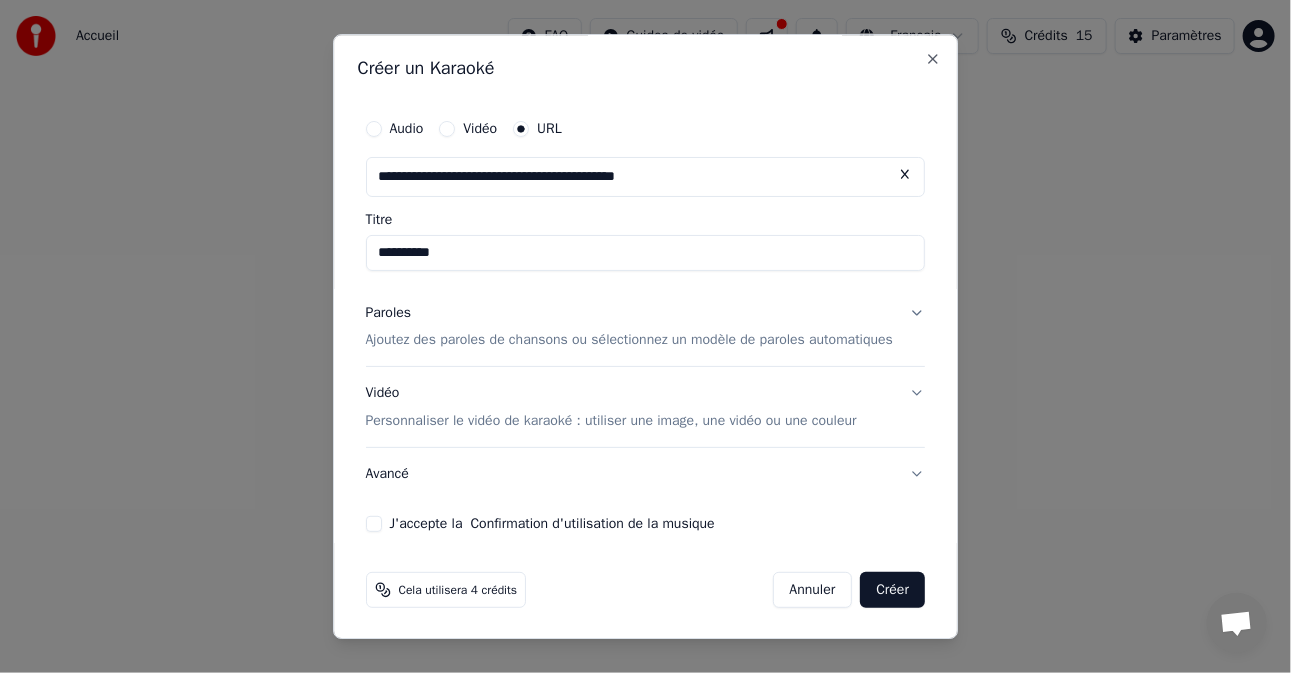 click on "Ajoutez des paroles de chansons ou sélectionnez un modèle de paroles automatiques" at bounding box center [630, 341] 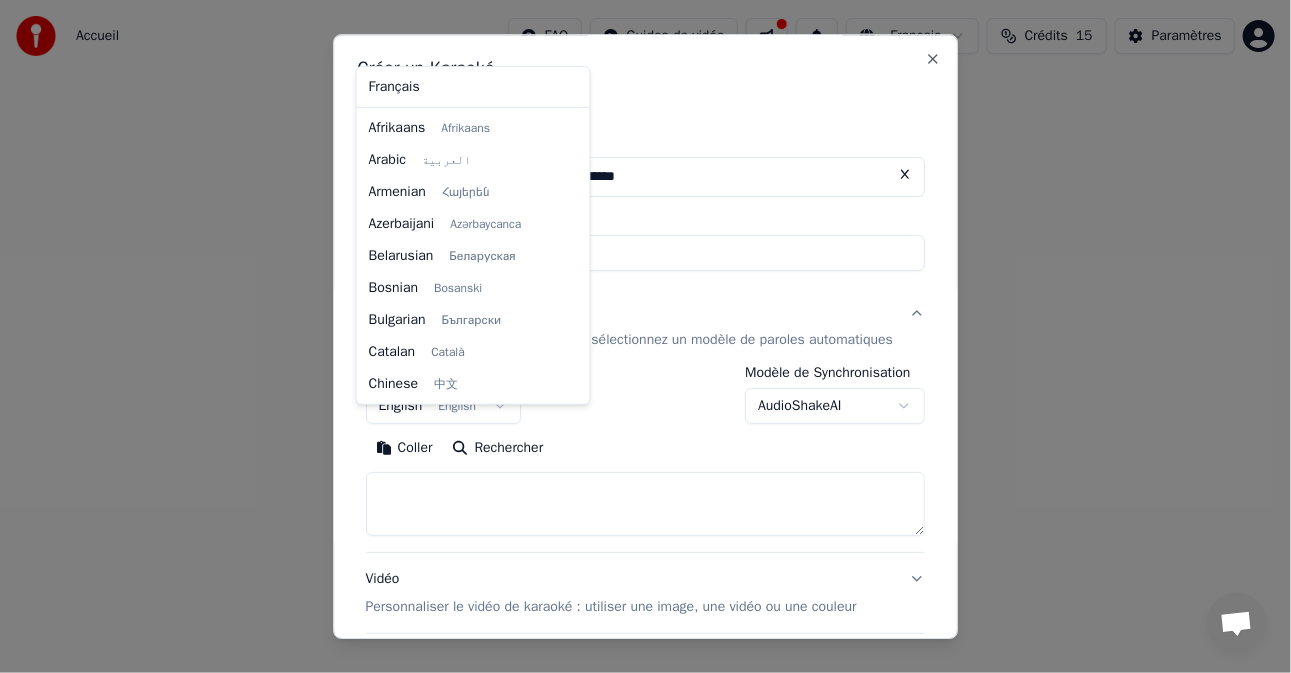 click on "**********" at bounding box center (645, 212) 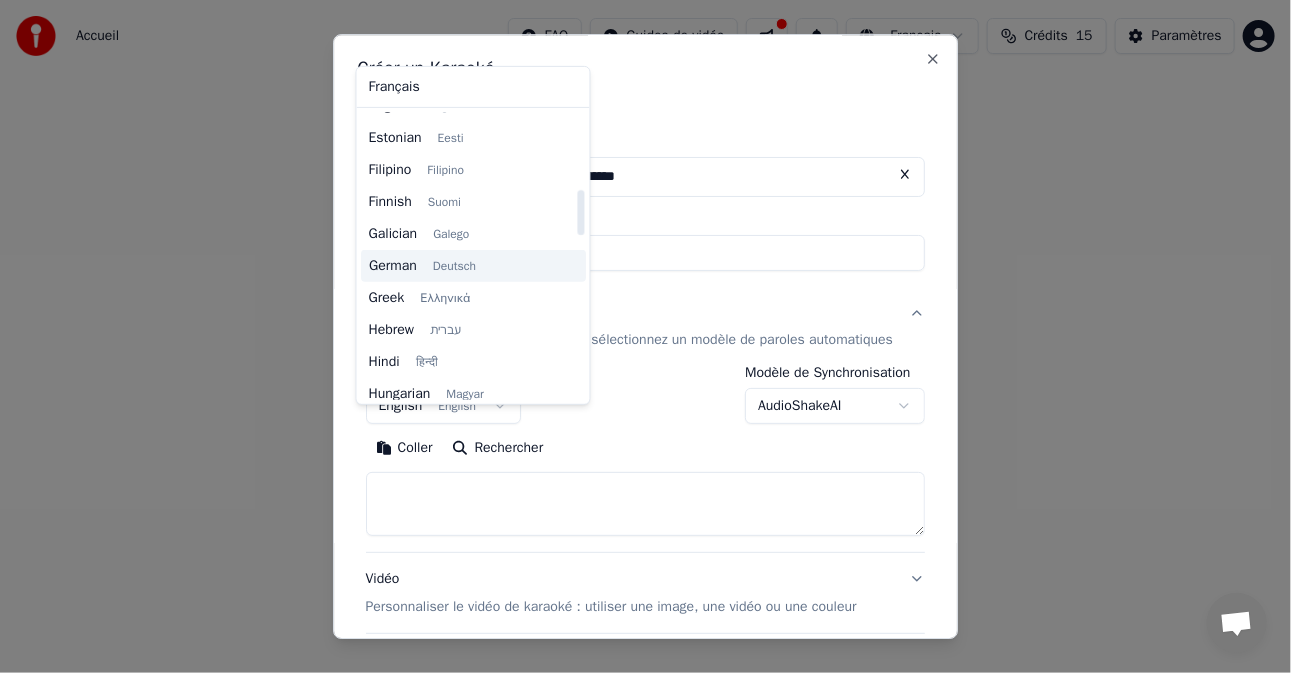 scroll, scrollTop: 493, scrollLeft: 0, axis: vertical 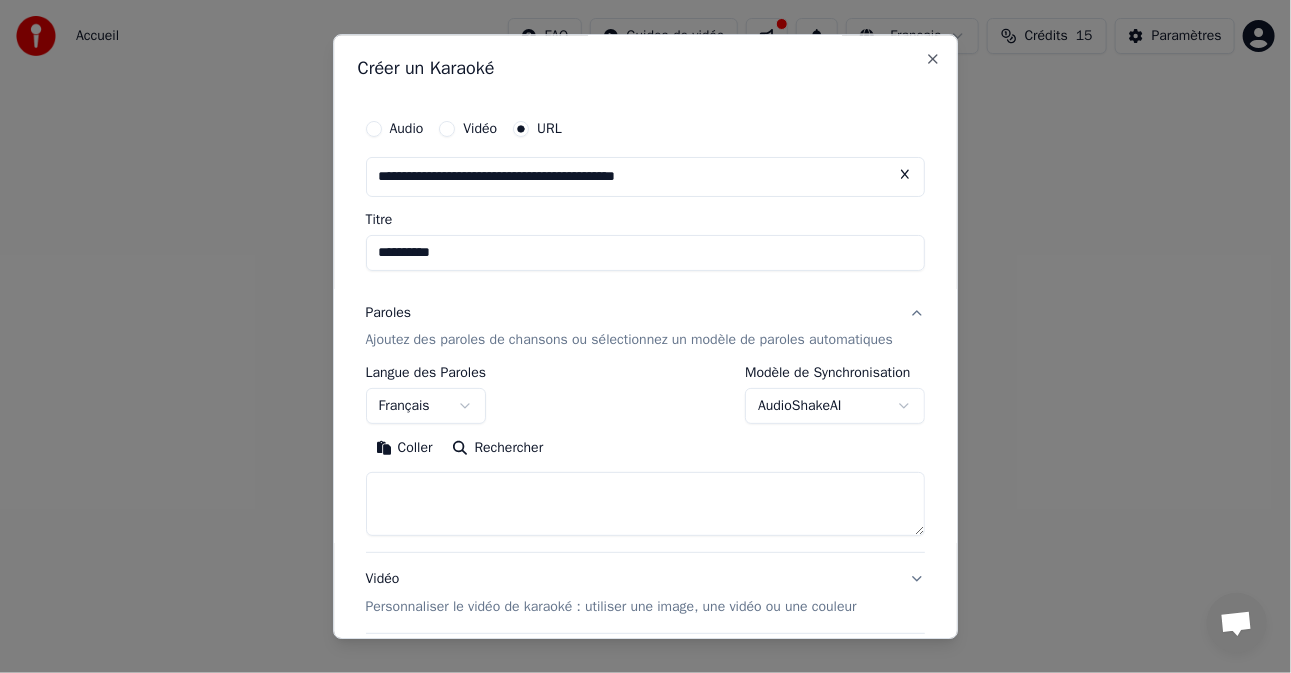 click on "**********" at bounding box center [645, 212] 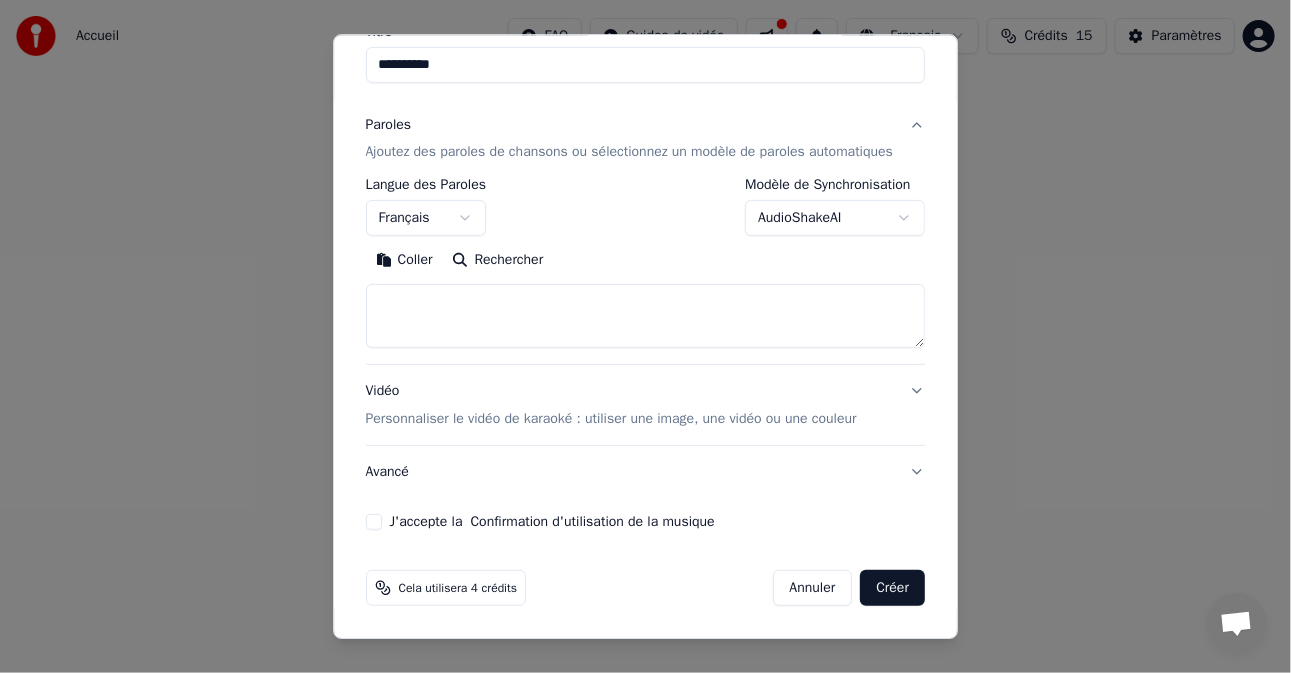 scroll, scrollTop: 206, scrollLeft: 0, axis: vertical 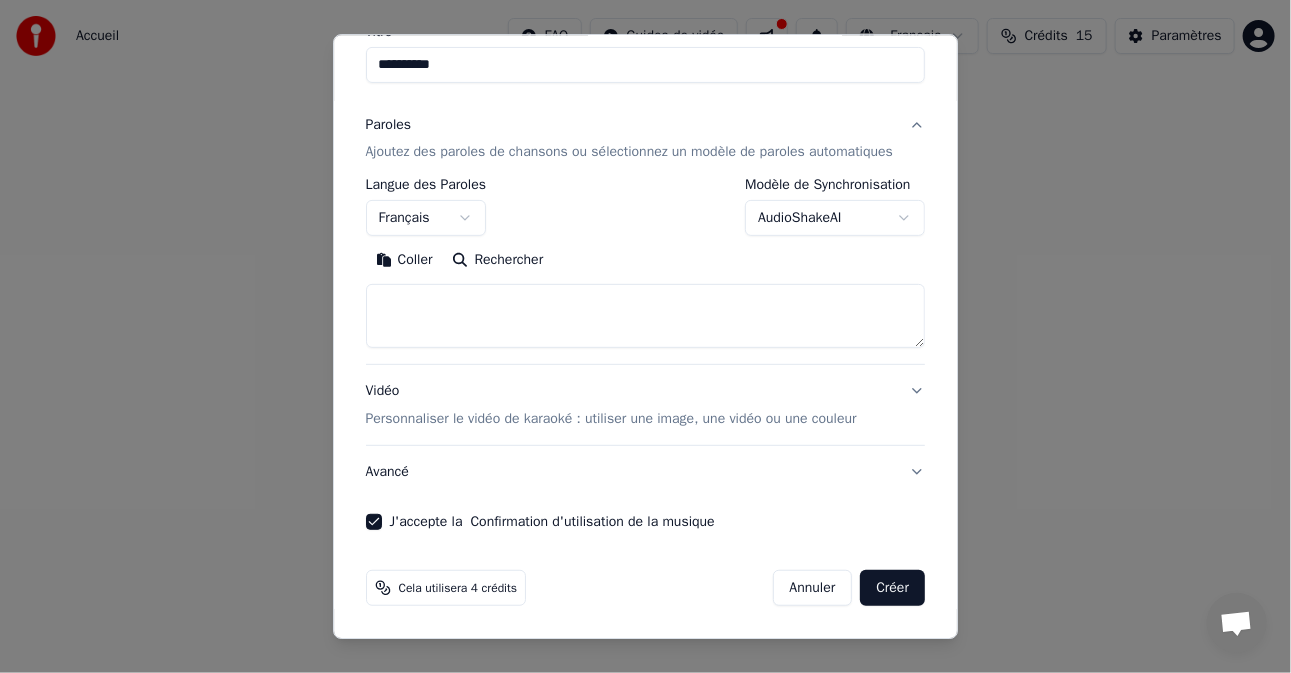 click on "Créer" at bounding box center [893, 589] 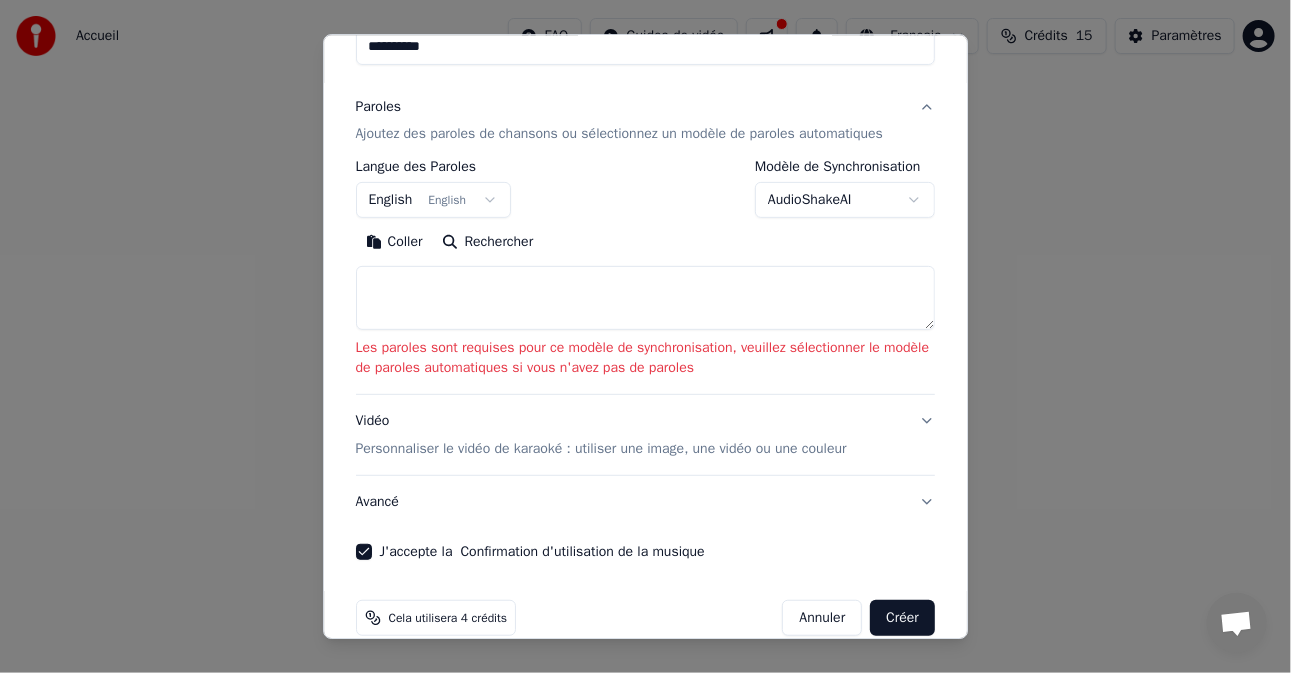 click at bounding box center [646, 299] 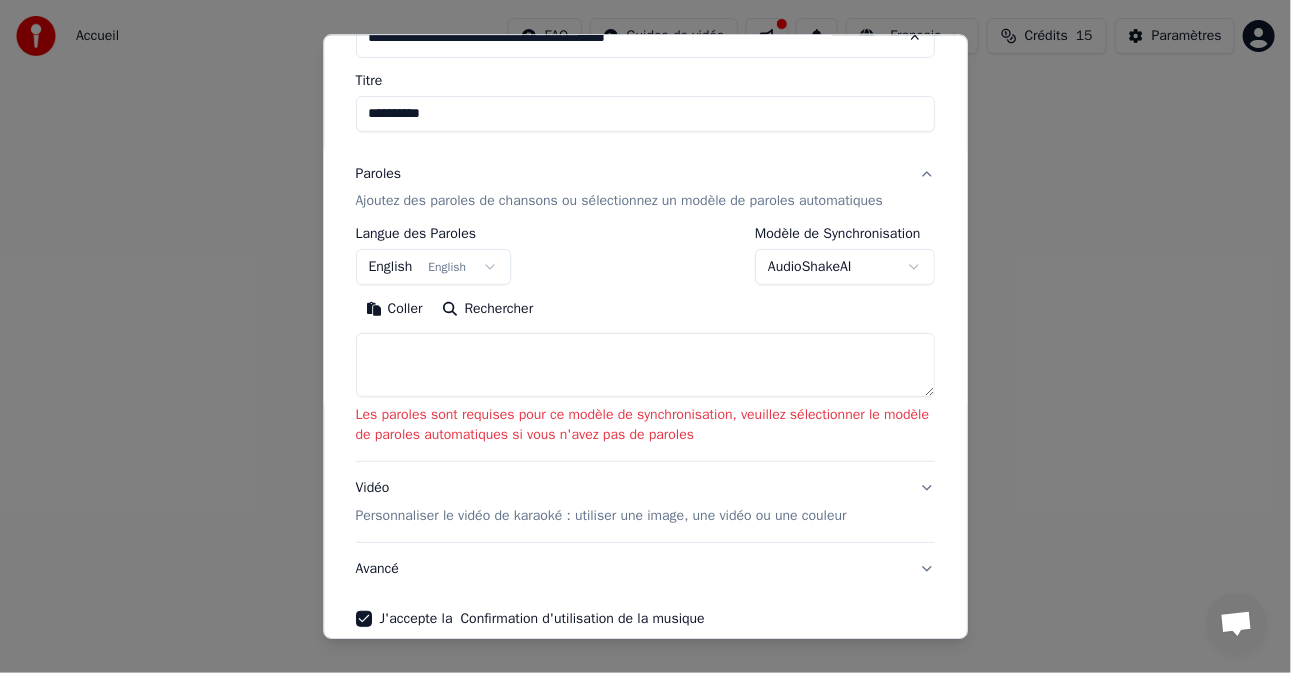 scroll, scrollTop: 139, scrollLeft: 0, axis: vertical 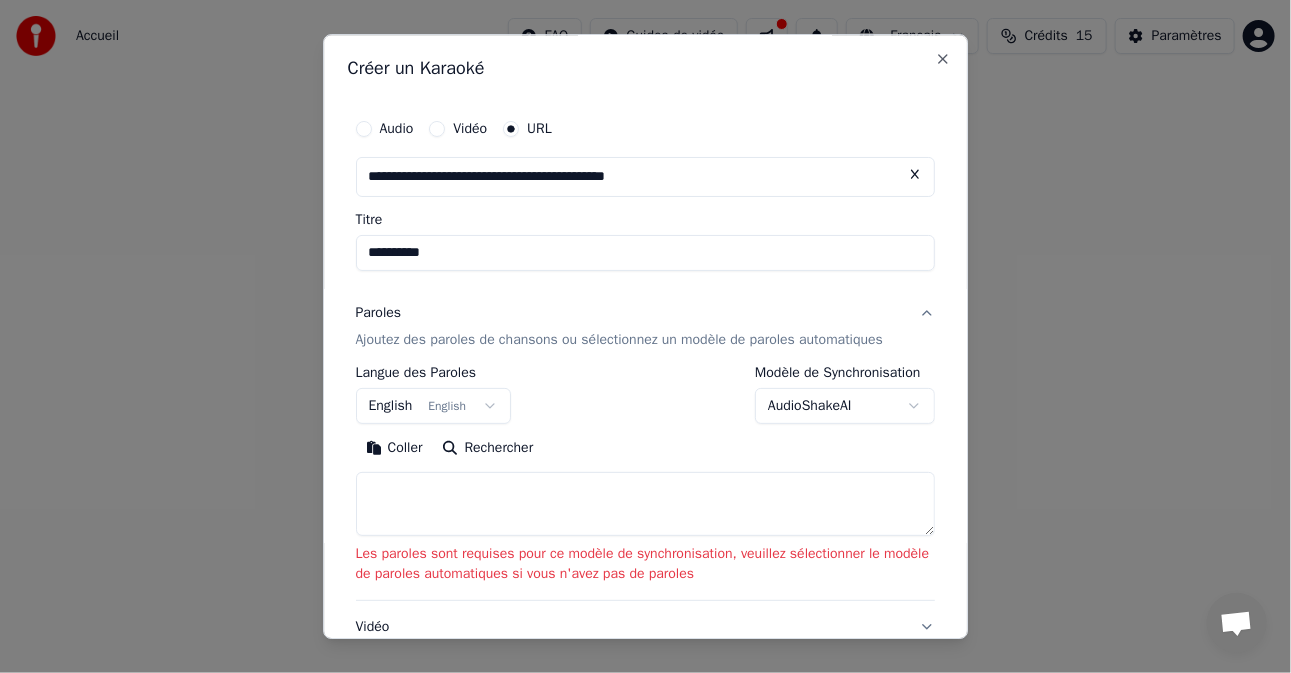 click on "Paroles Ajoutez des paroles de chansons ou sélectionnez un modèle de paroles automatiques" at bounding box center (646, 327) 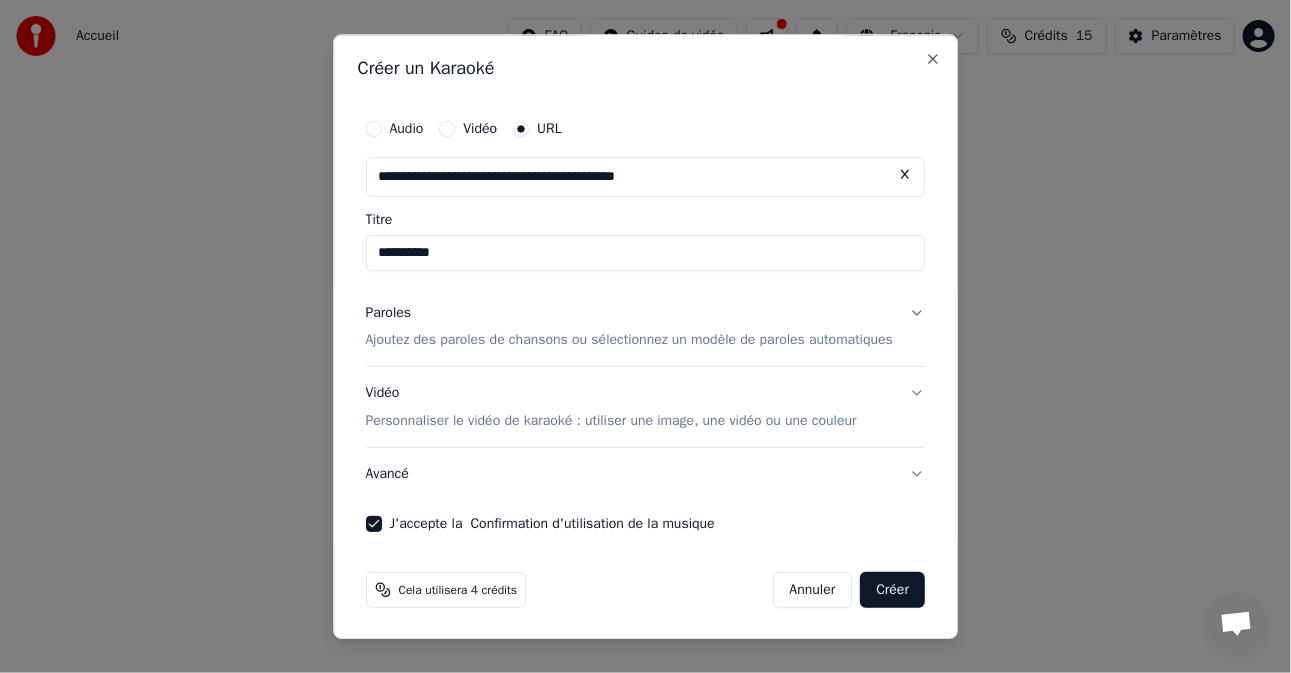 click on "Ajoutez des paroles de chansons ou sélectionnez un modèle de paroles automatiques" at bounding box center [630, 341] 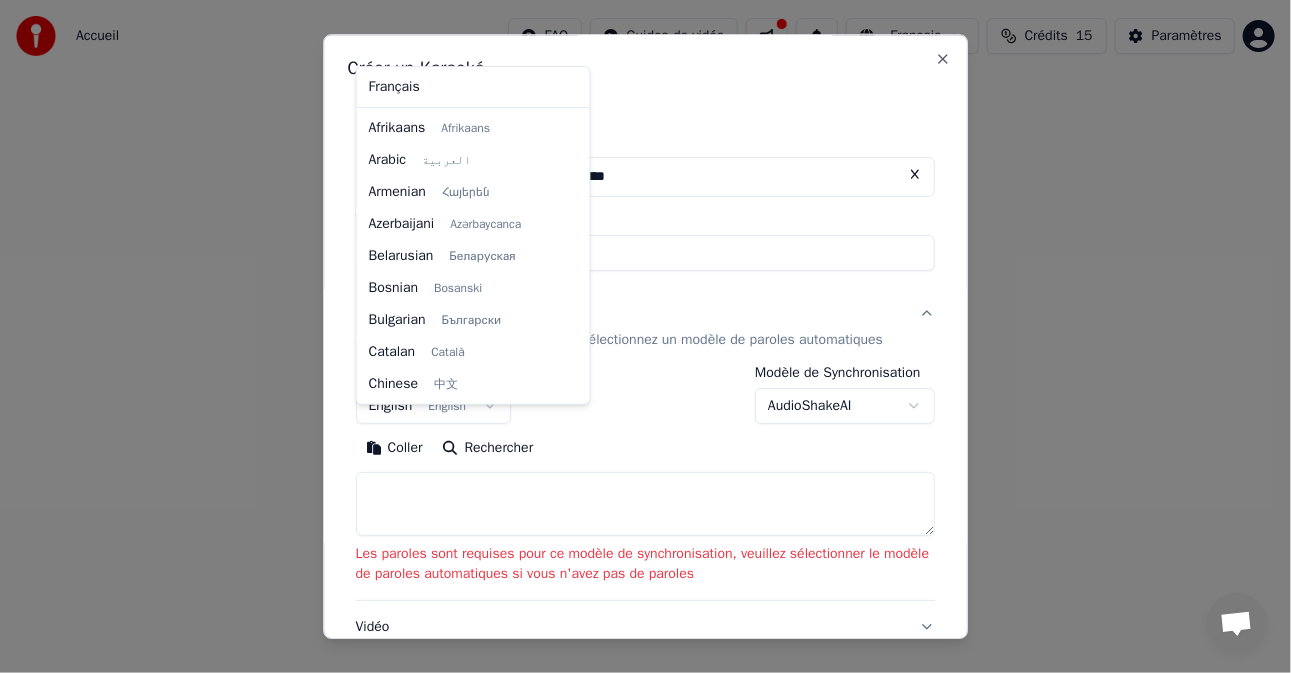 click on "**********" at bounding box center [645, 212] 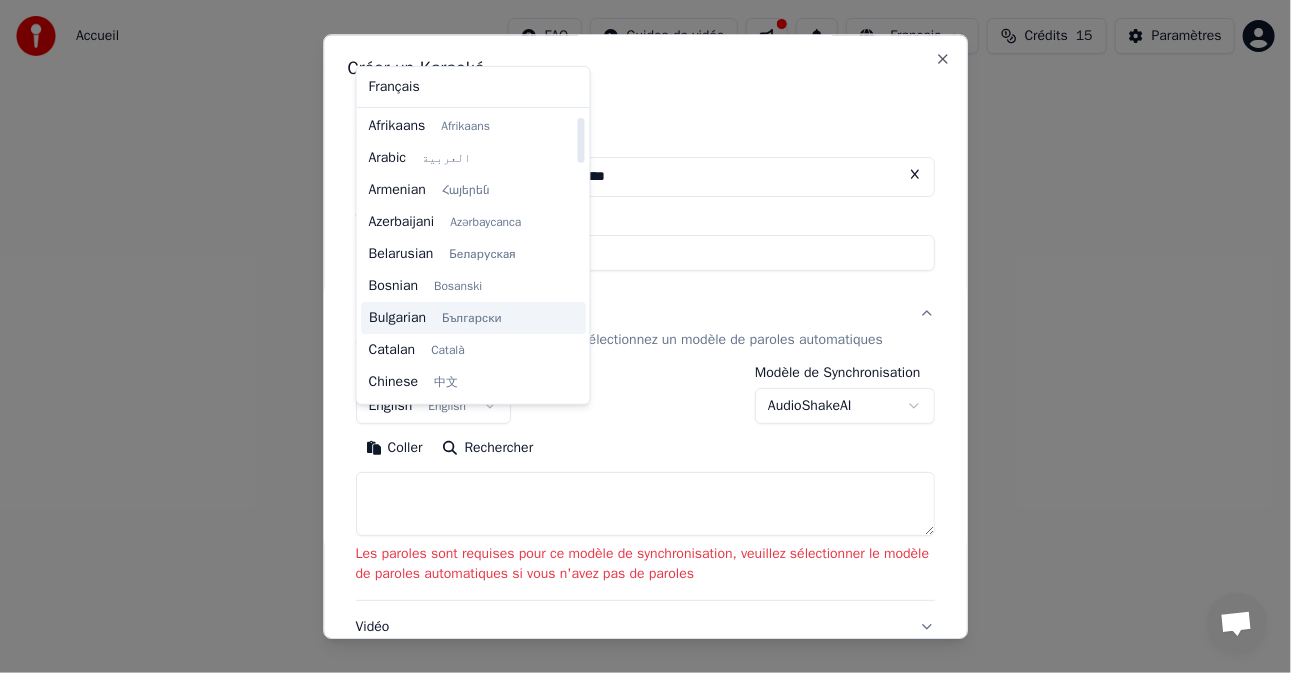scroll, scrollTop: 0, scrollLeft: 0, axis: both 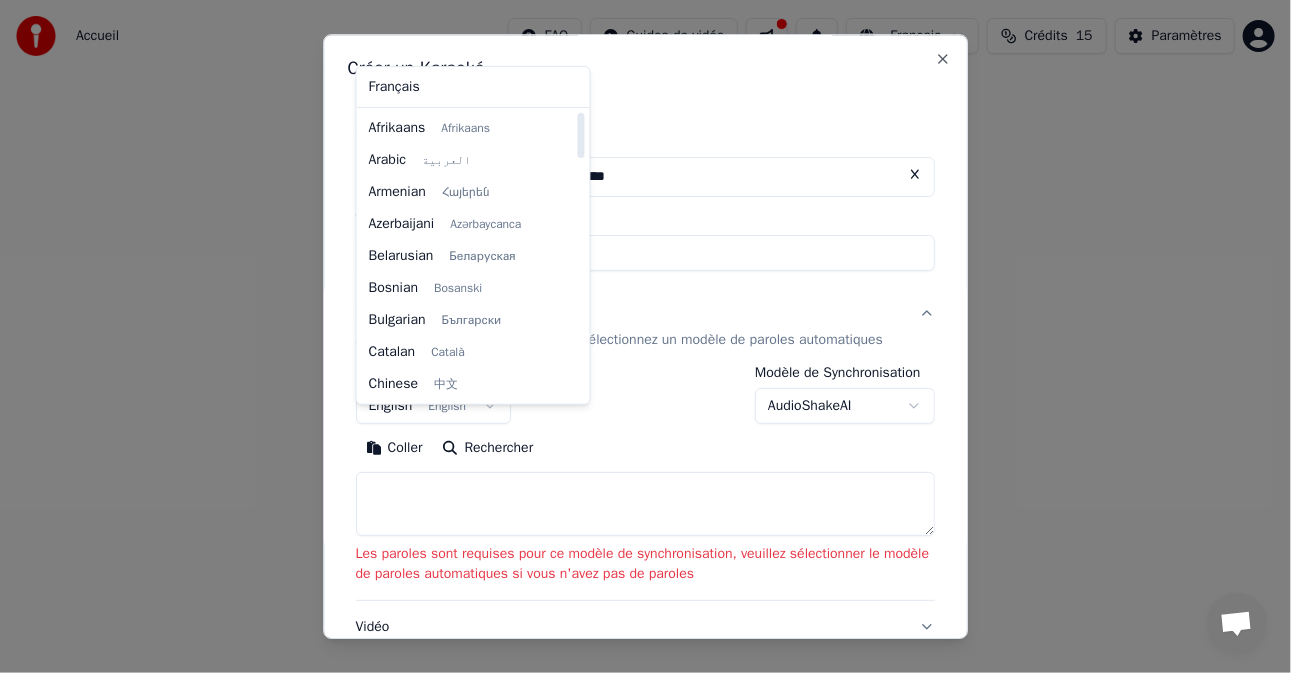 drag, startPoint x: 579, startPoint y: 121, endPoint x: 568, endPoint y: 112, distance: 14.21267 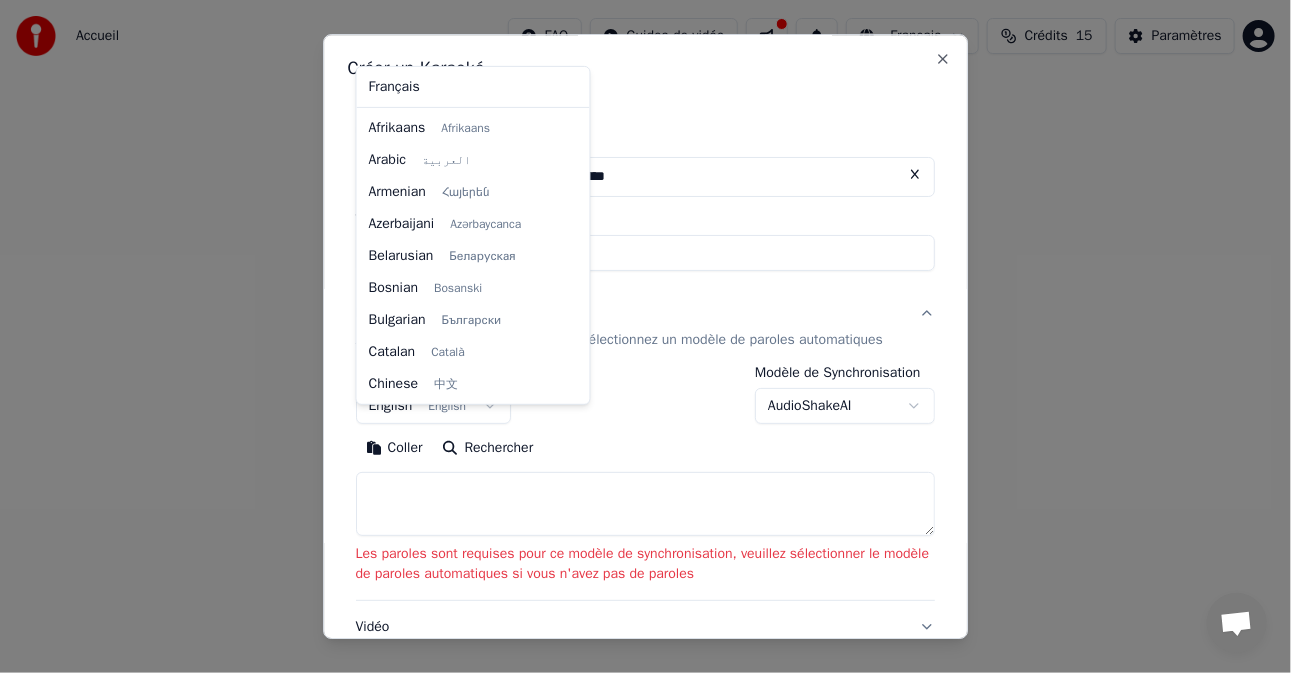 click on "**********" at bounding box center (645, 212) 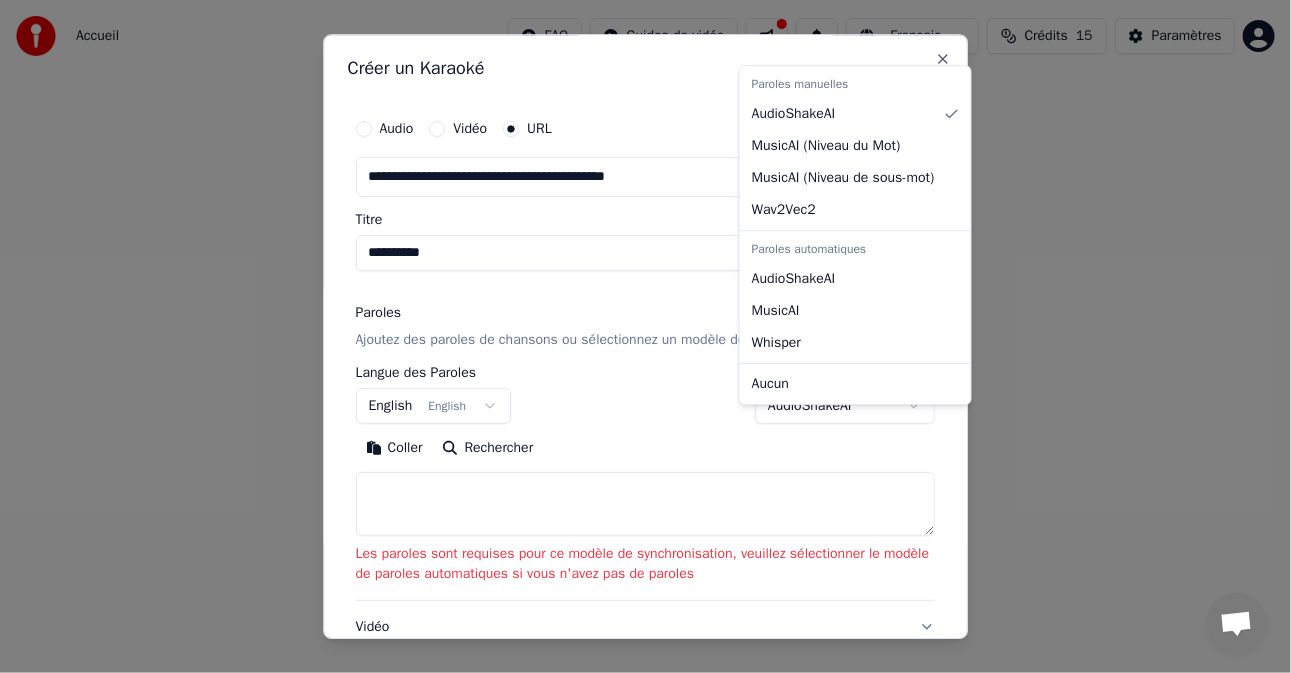 click on "**********" at bounding box center [645, 212] 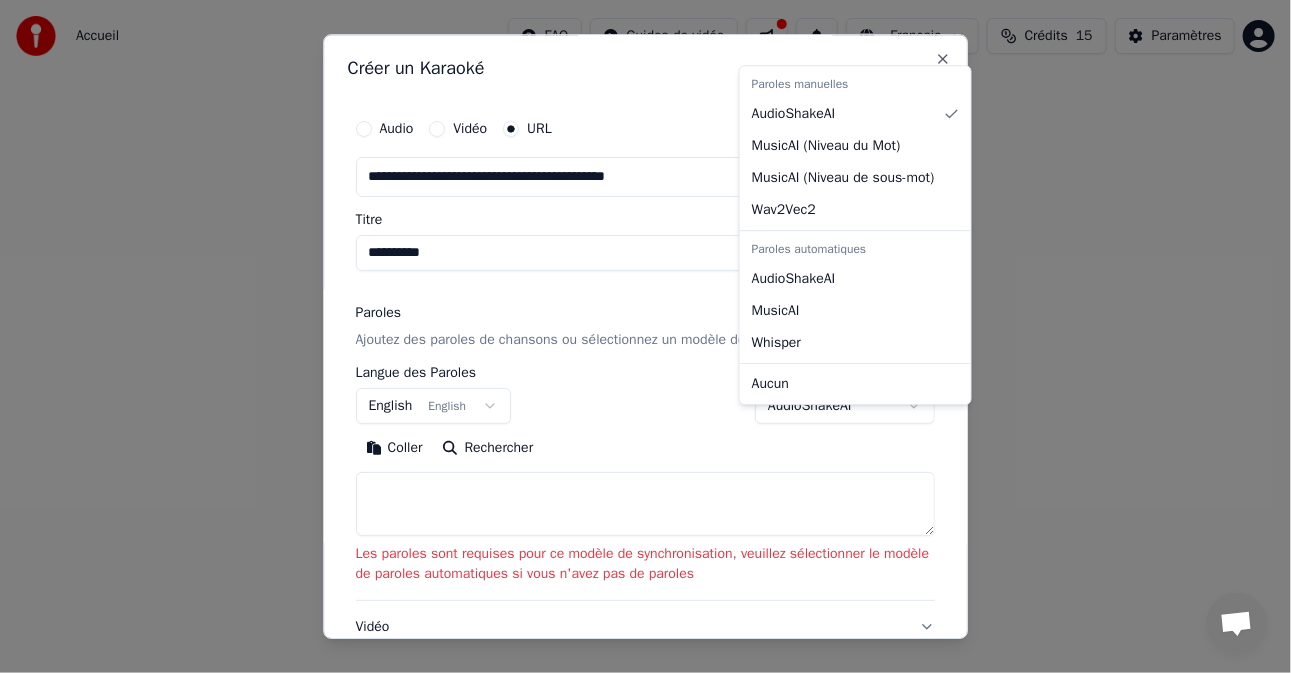 select on "**********" 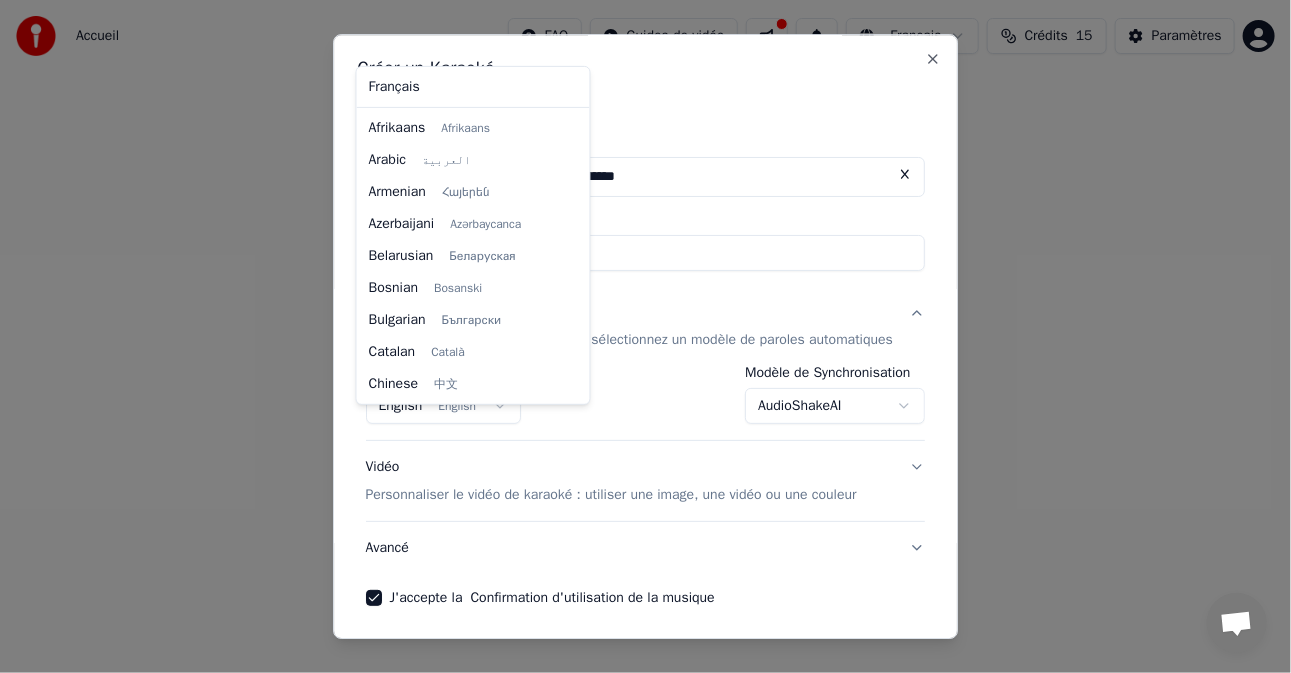 click on "**********" at bounding box center (645, 212) 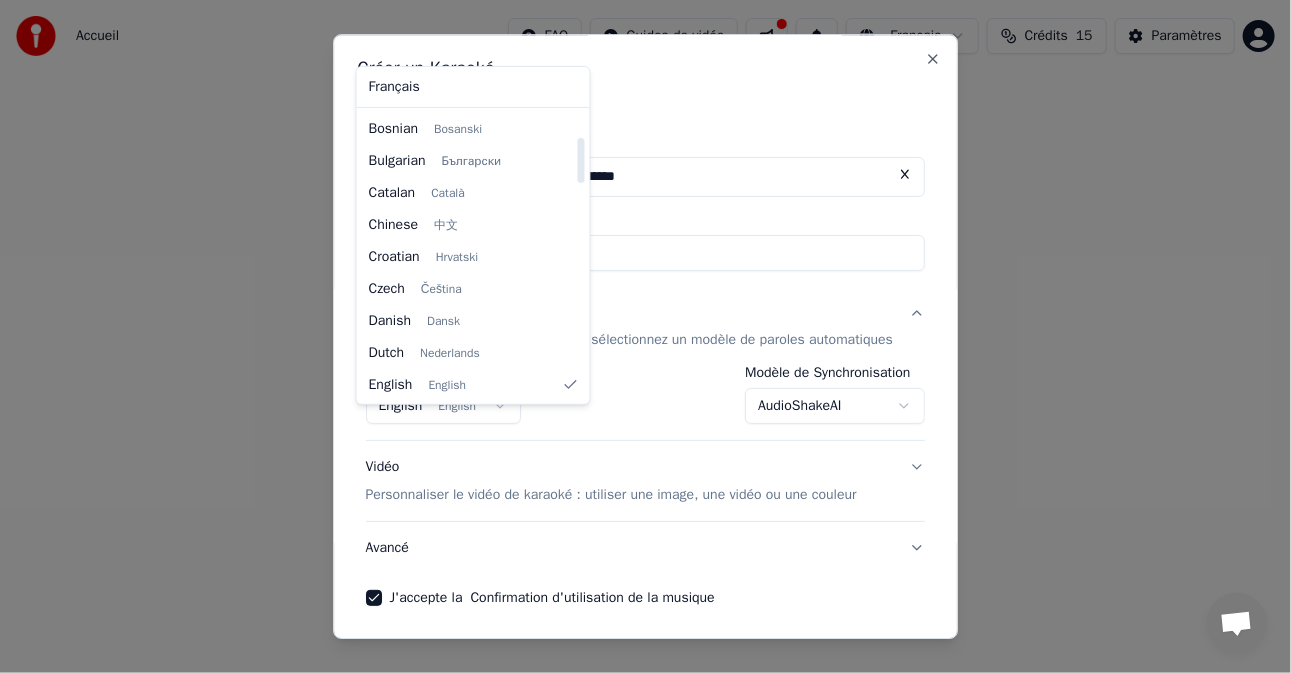 select on "**" 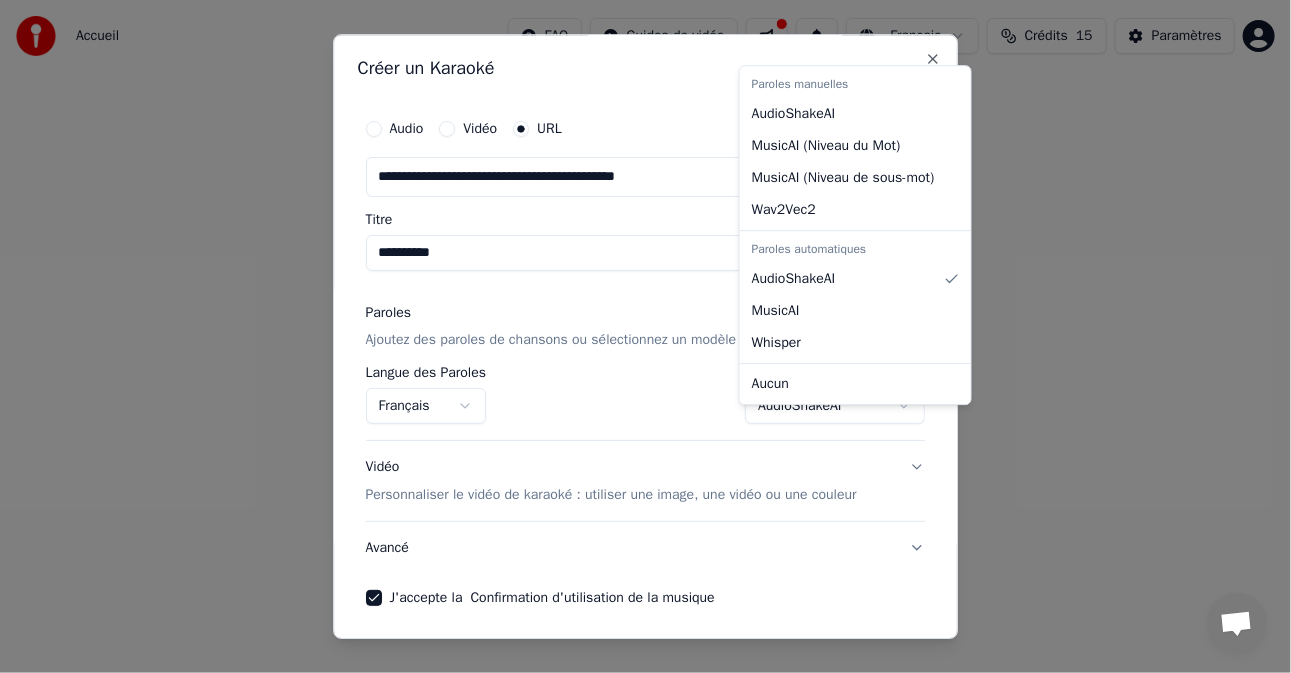 click on "**********" at bounding box center [645, 212] 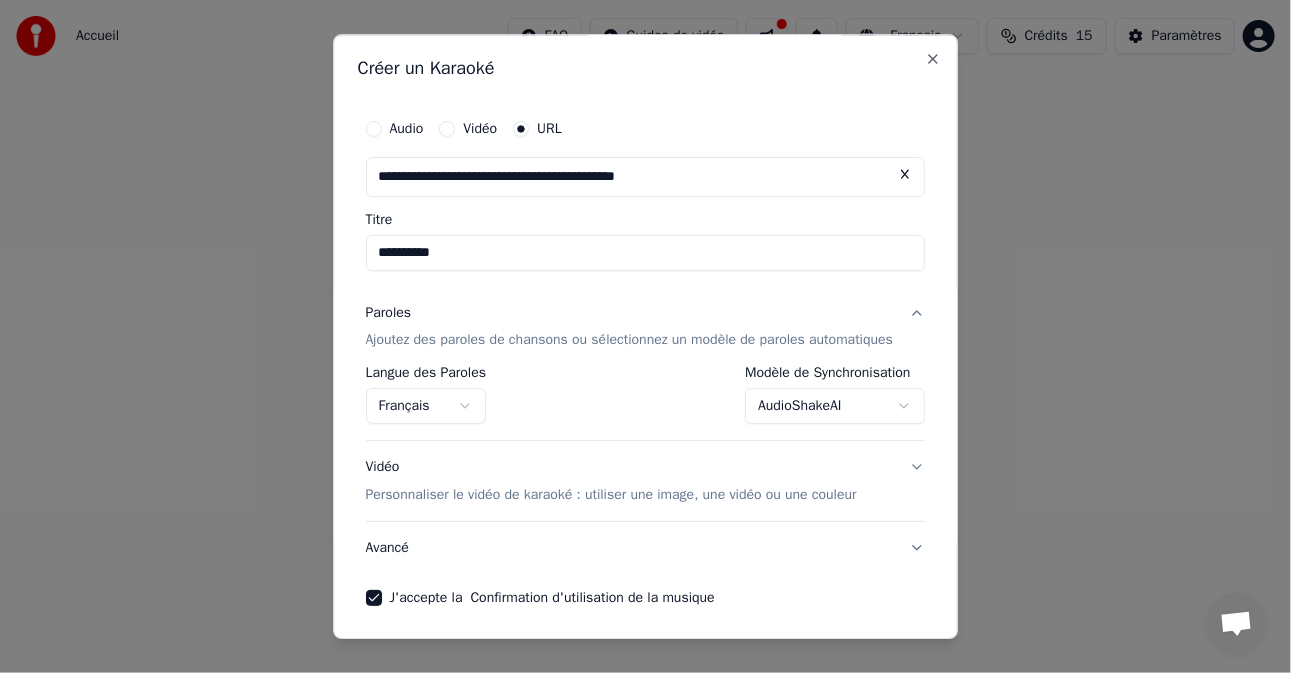 click at bounding box center (645, 336) 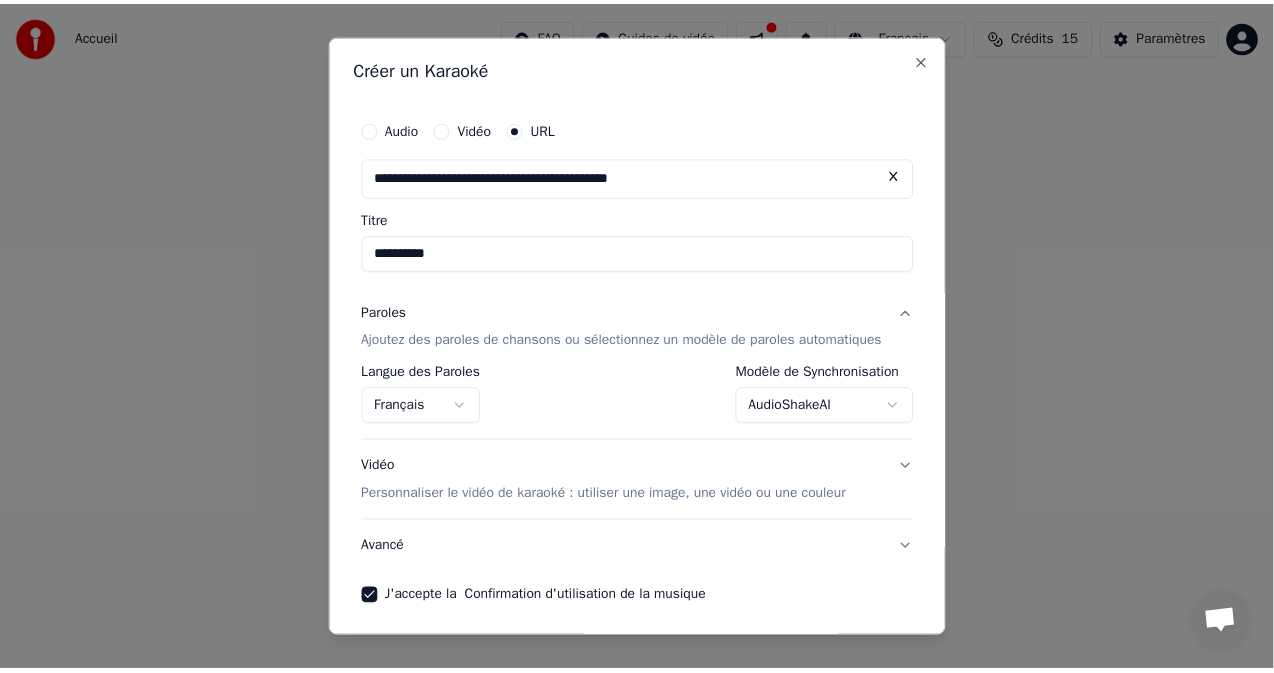 scroll, scrollTop: 94, scrollLeft: 0, axis: vertical 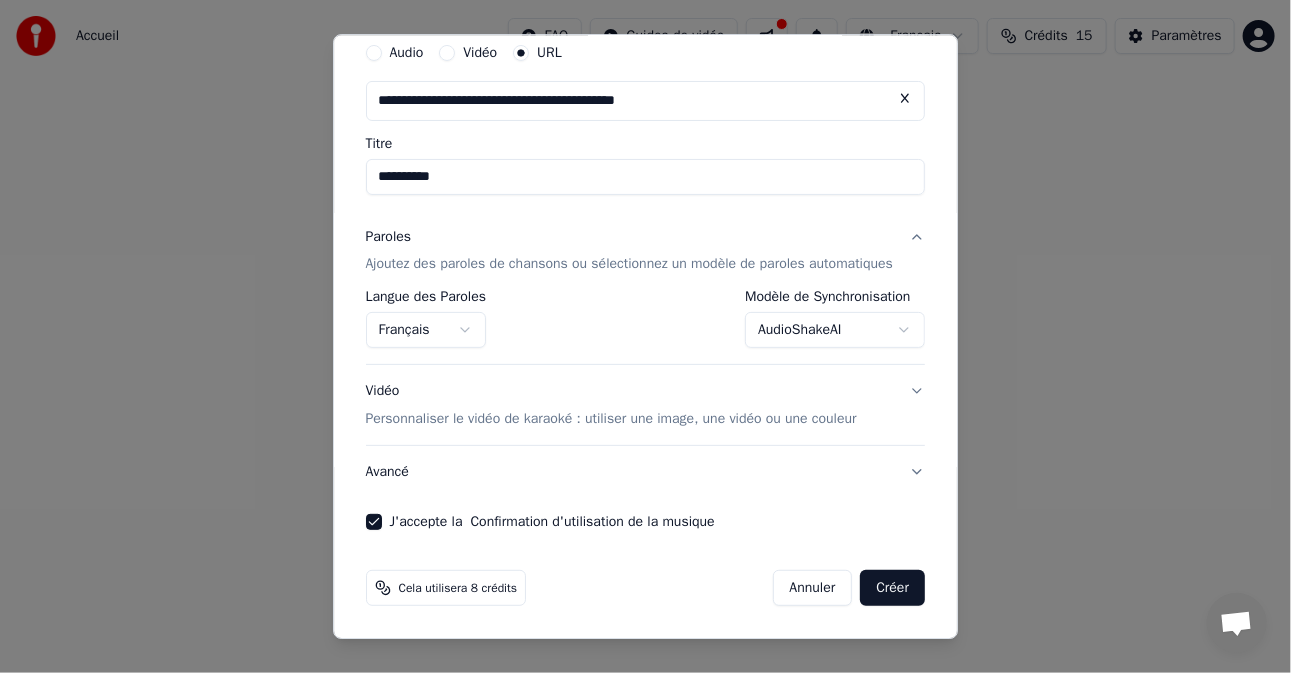 click on "Créer" at bounding box center (893, 589) 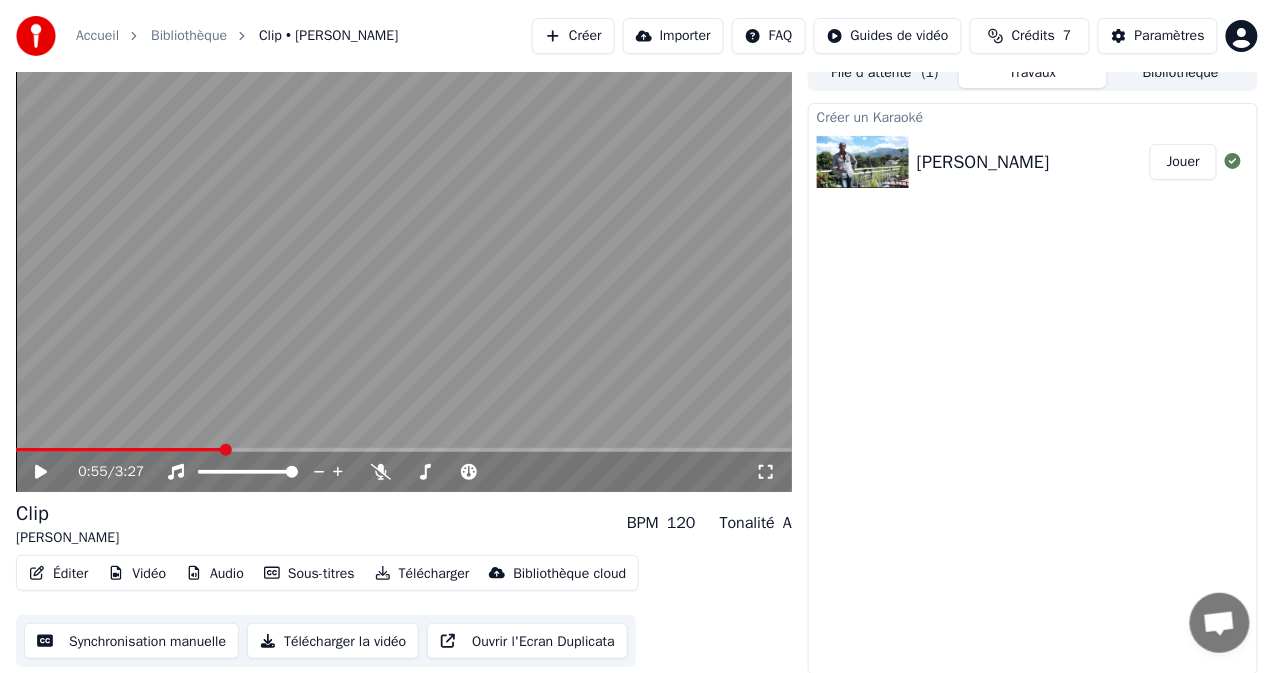 scroll, scrollTop: 18, scrollLeft: 0, axis: vertical 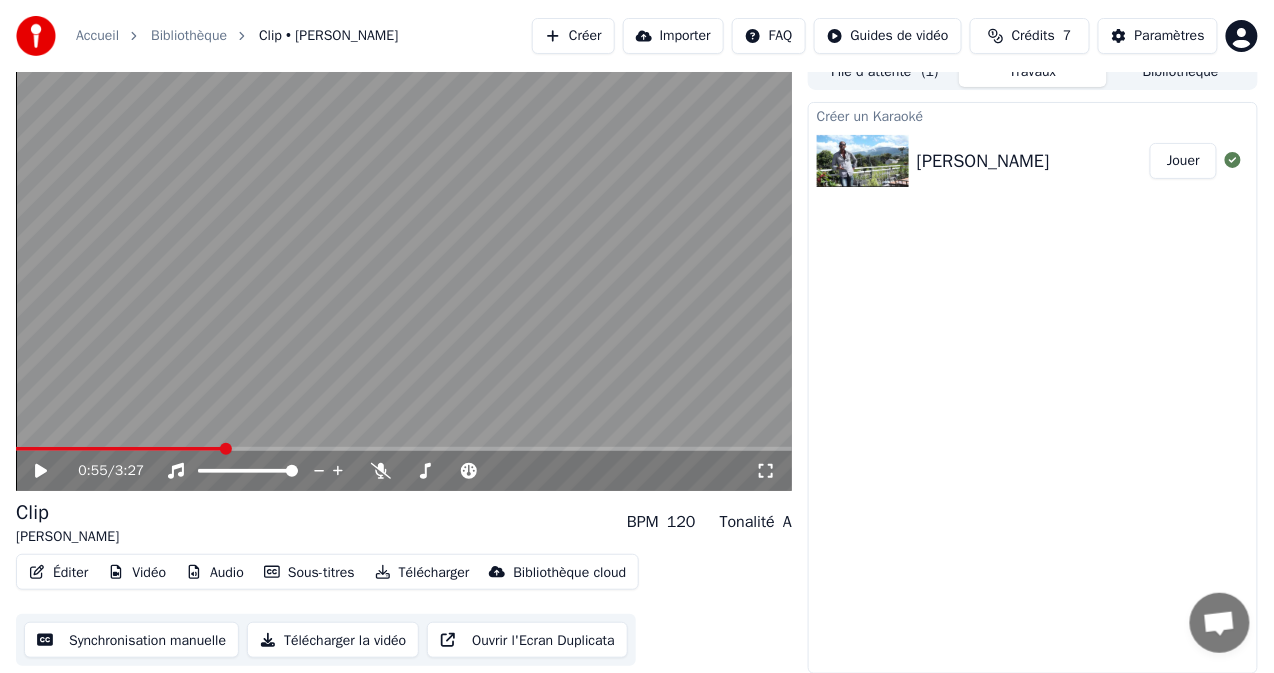 click on "Télécharger la vidéo" at bounding box center [333, 640] 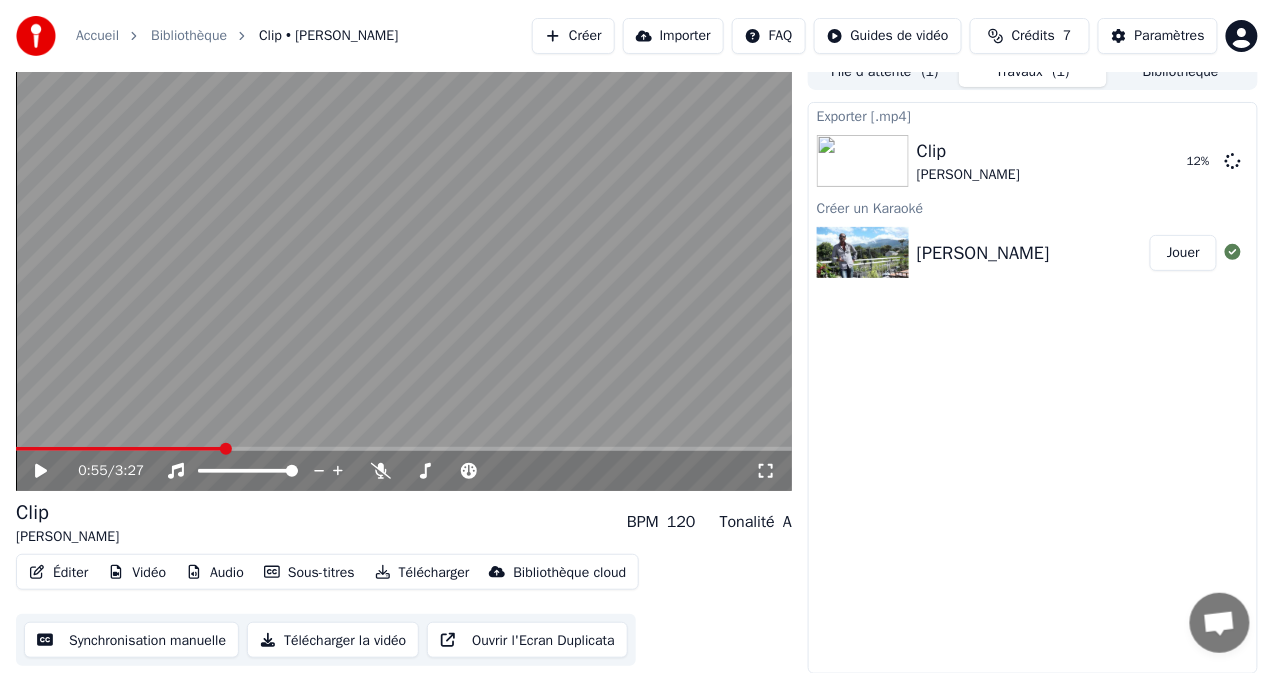 scroll, scrollTop: 0, scrollLeft: 0, axis: both 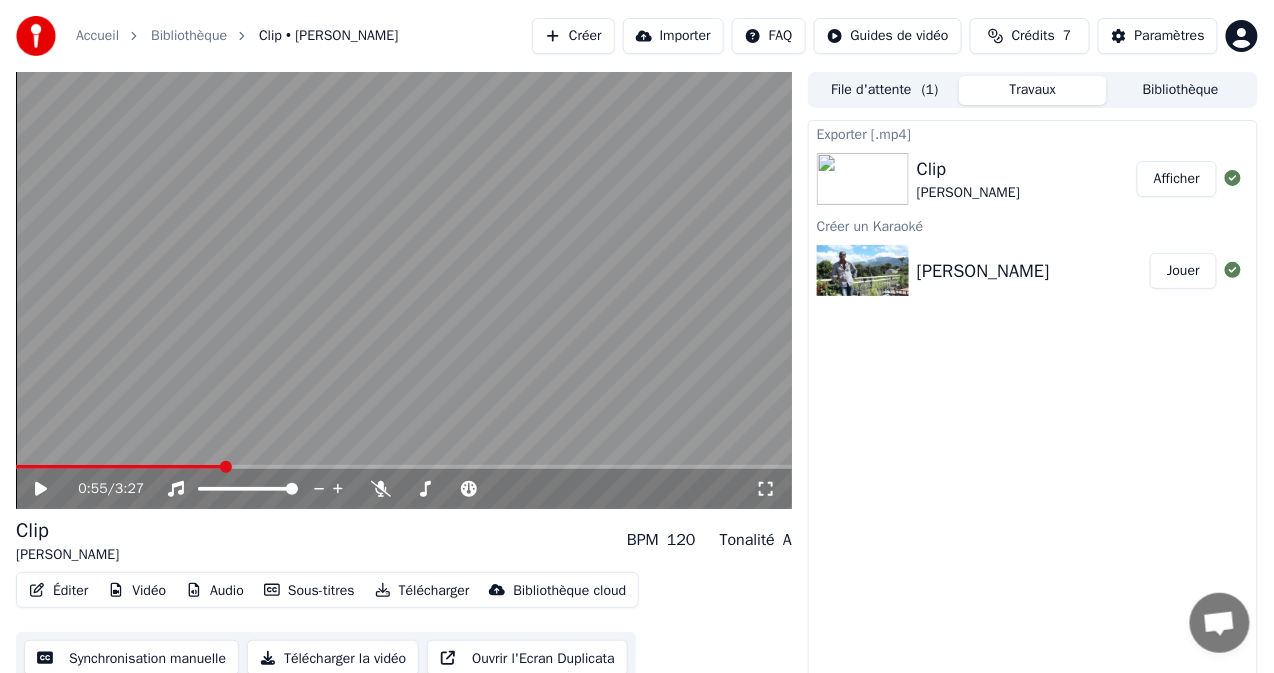 click on "Afficher" at bounding box center (1177, 179) 